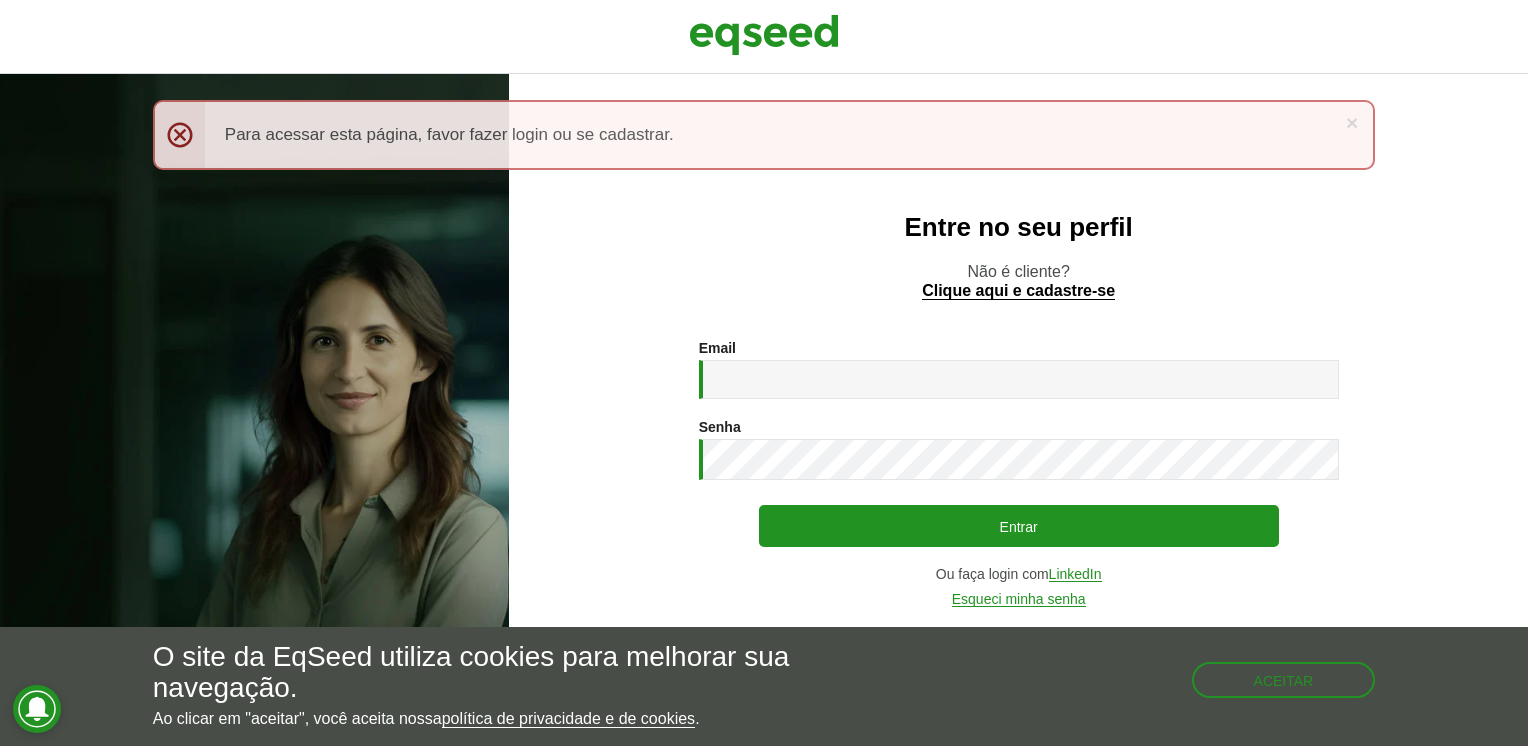scroll, scrollTop: 0, scrollLeft: 0, axis: both 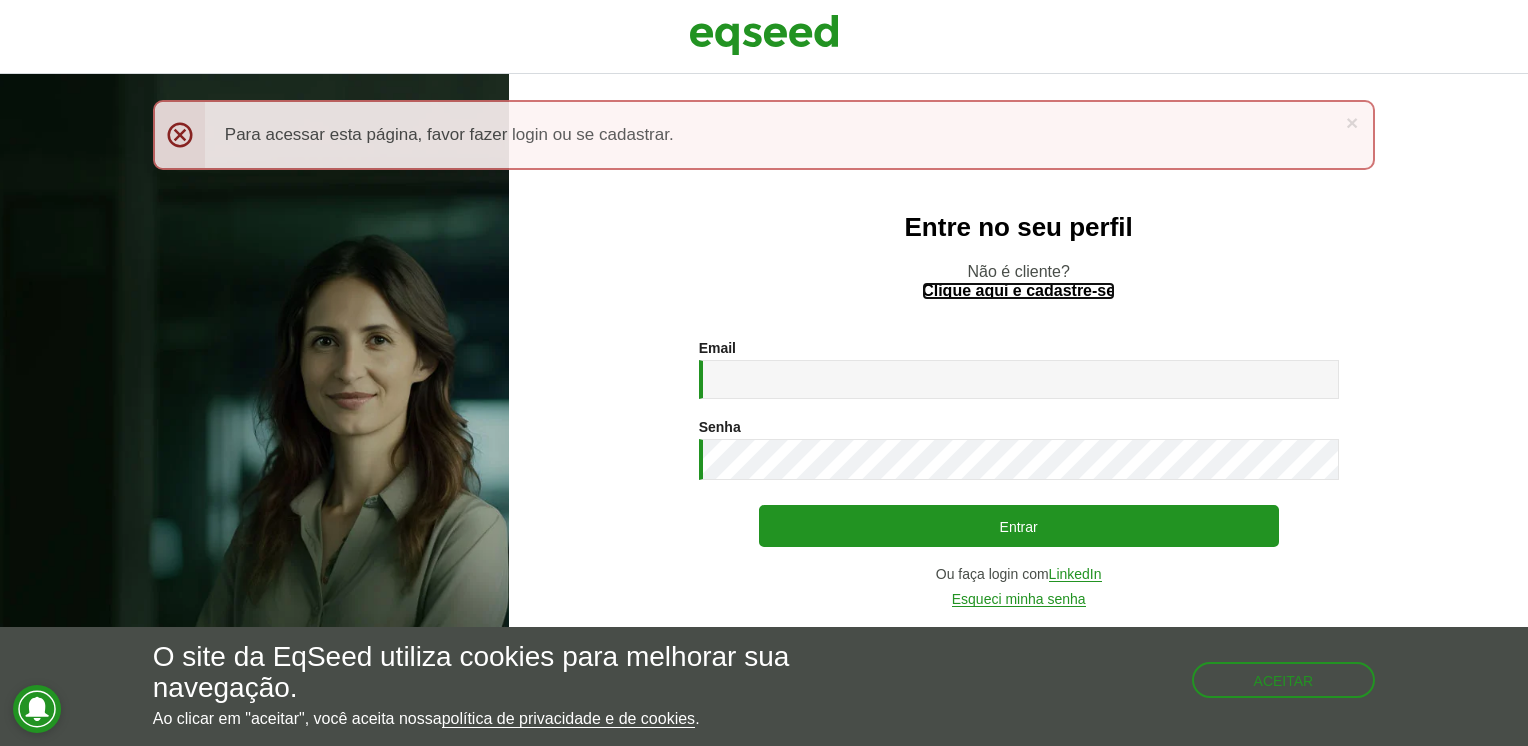 click on "Clique aqui e cadastre-se" at bounding box center (1018, 291) 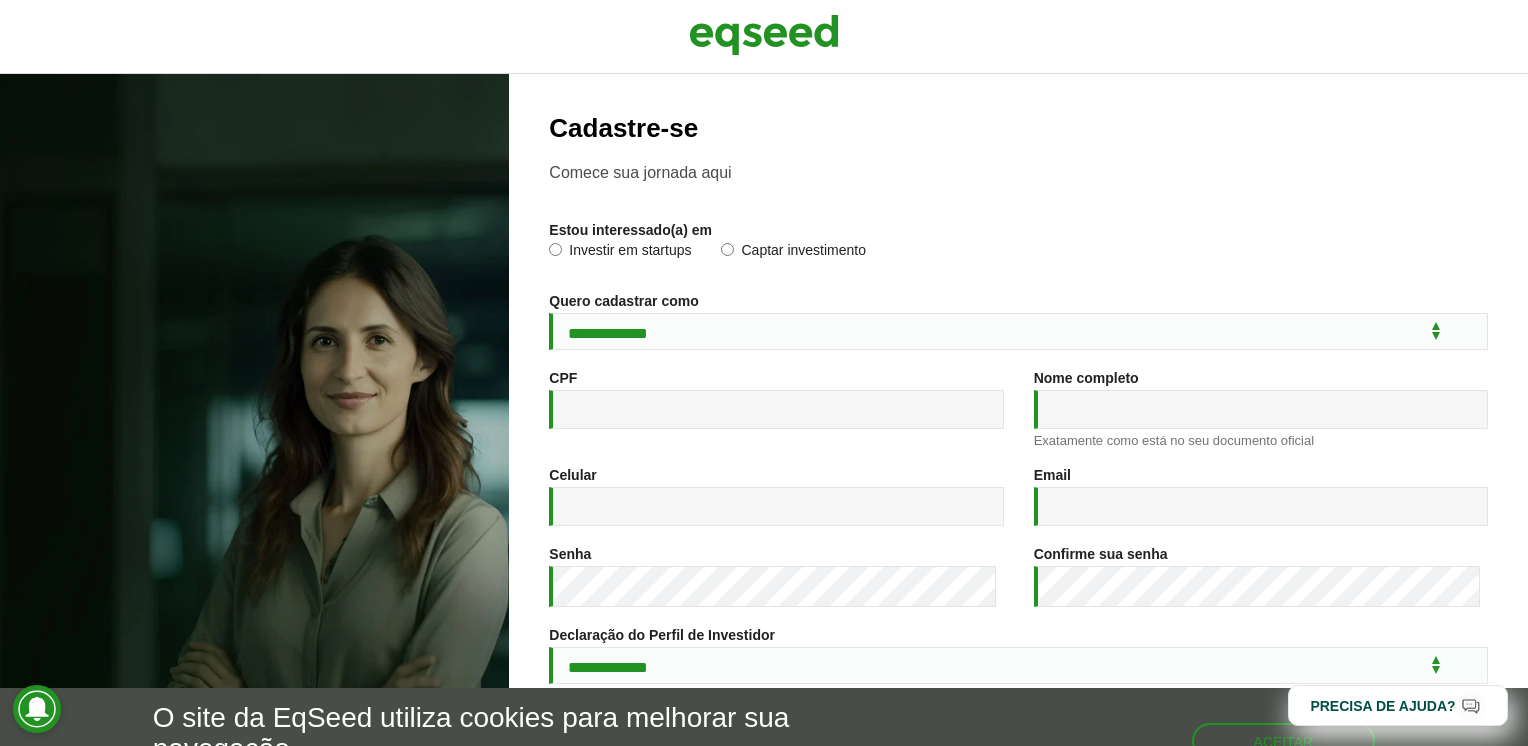 scroll, scrollTop: 0, scrollLeft: 0, axis: both 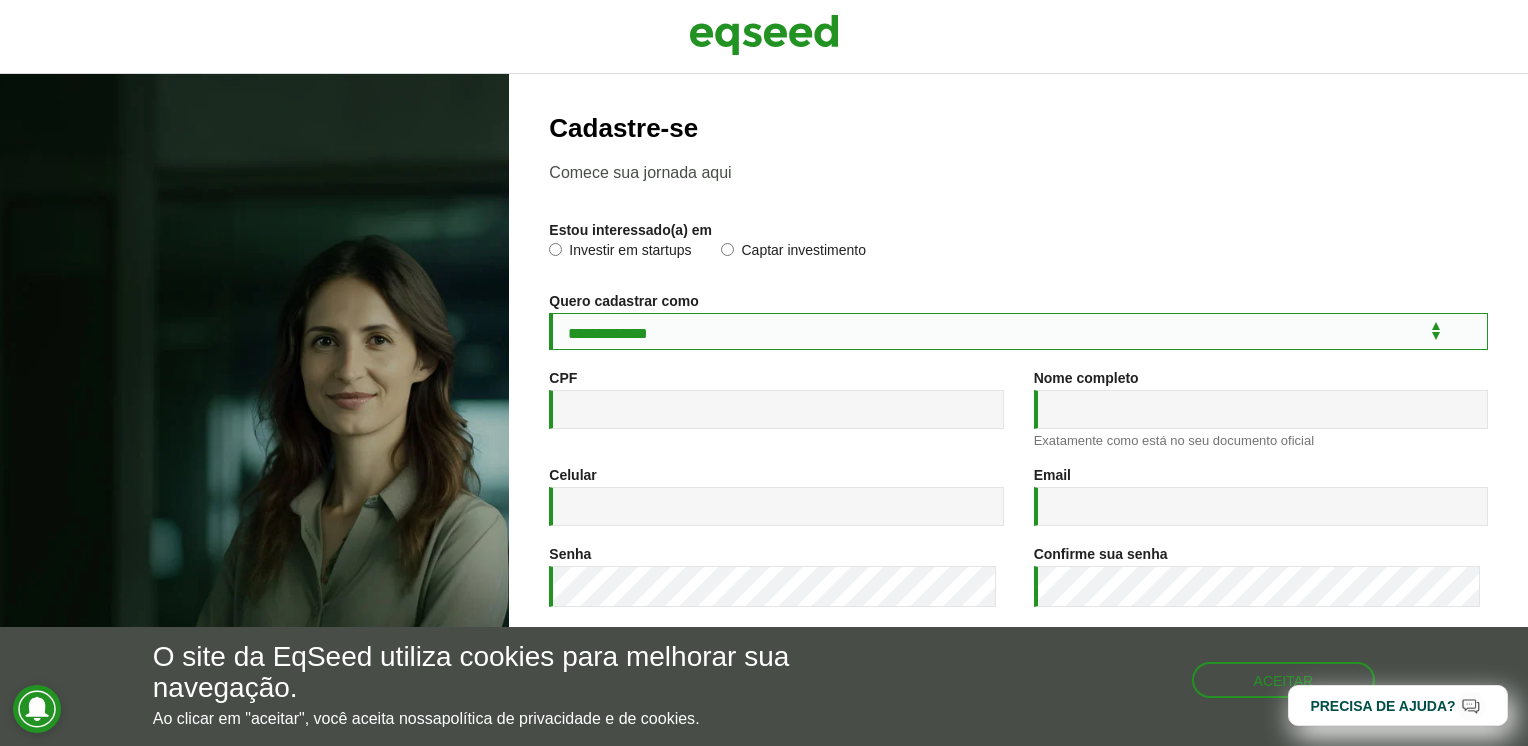 click on "**********" at bounding box center (1018, 331) 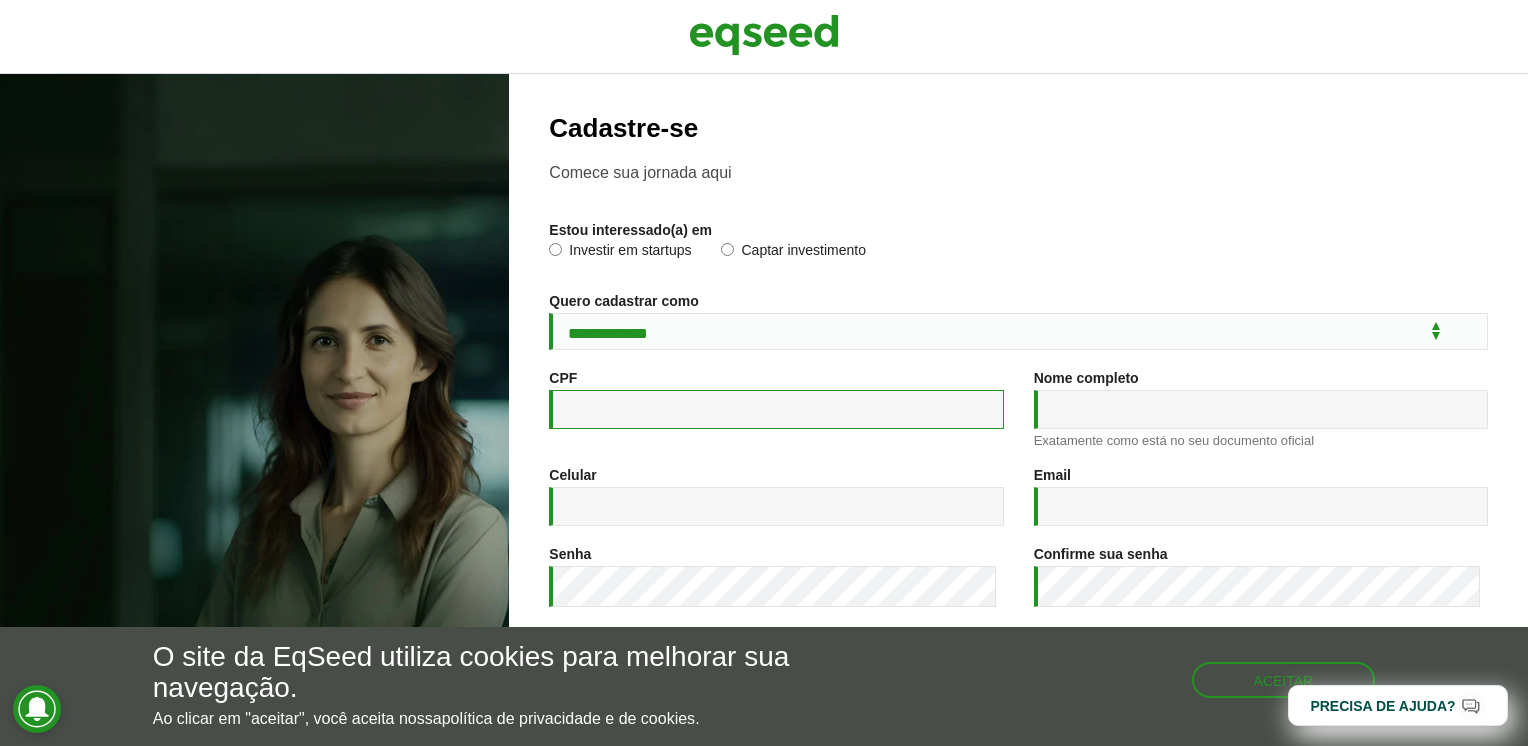 click on "CPF  *" at bounding box center [776, 409] 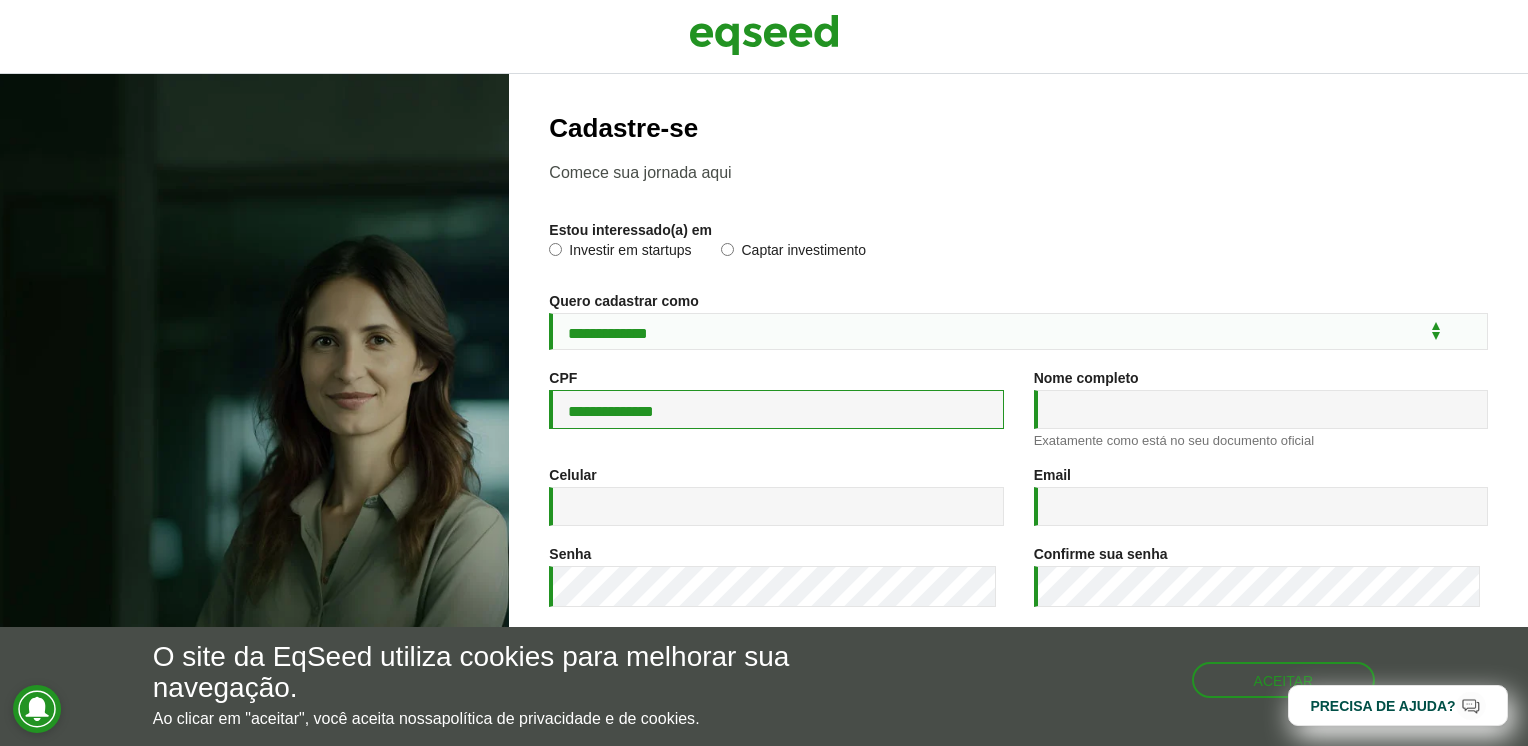 type on "**********" 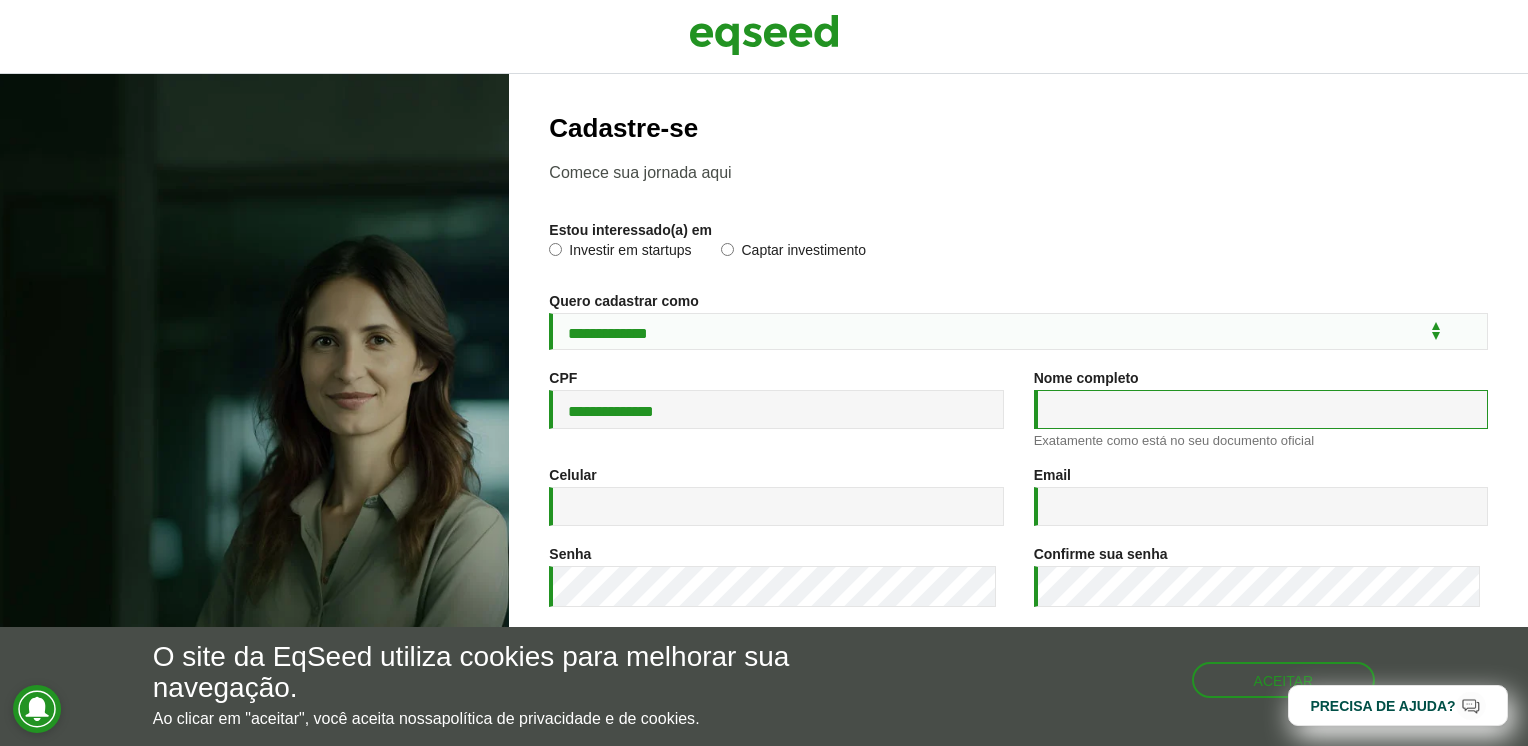 click on "Nome completo  *" at bounding box center [1261, 409] 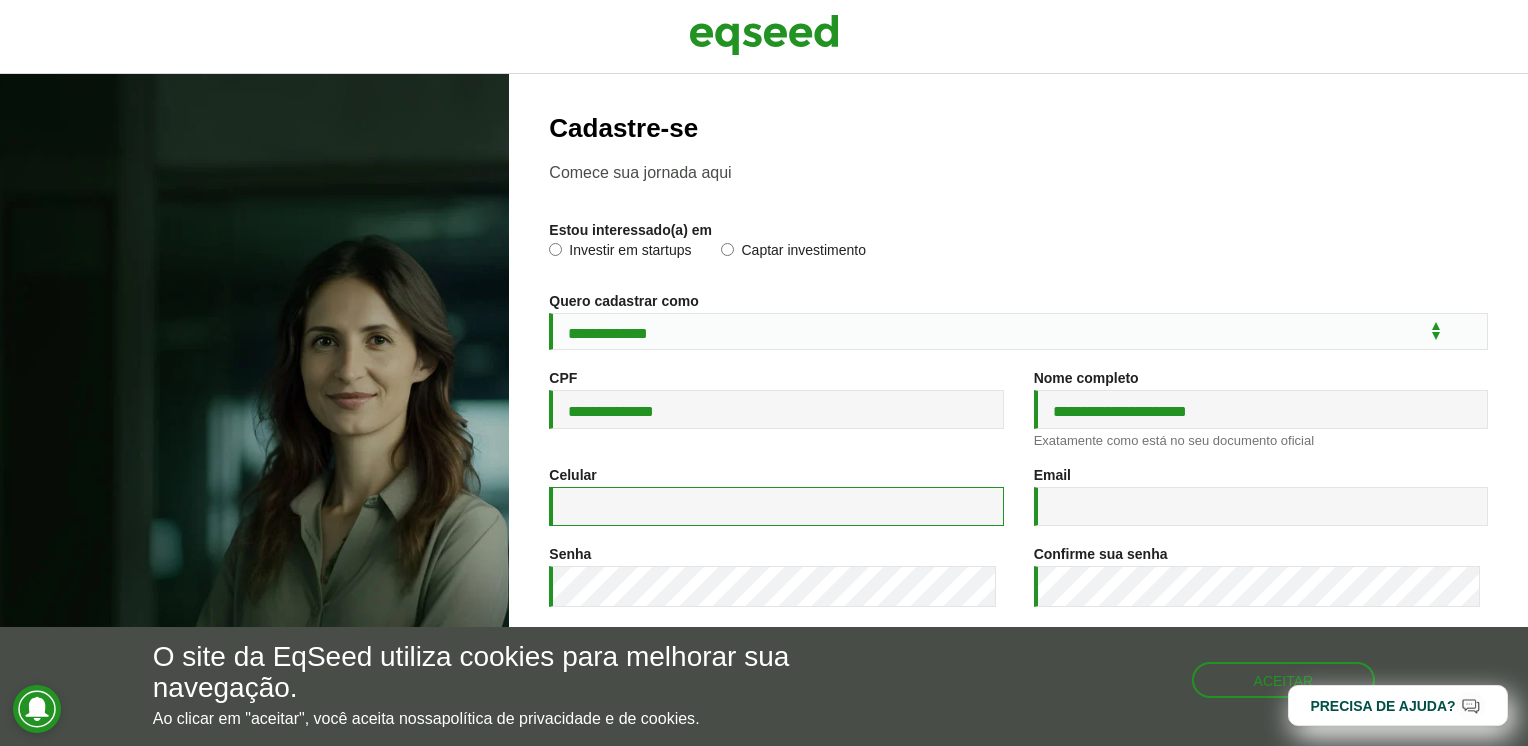 type on "**********" 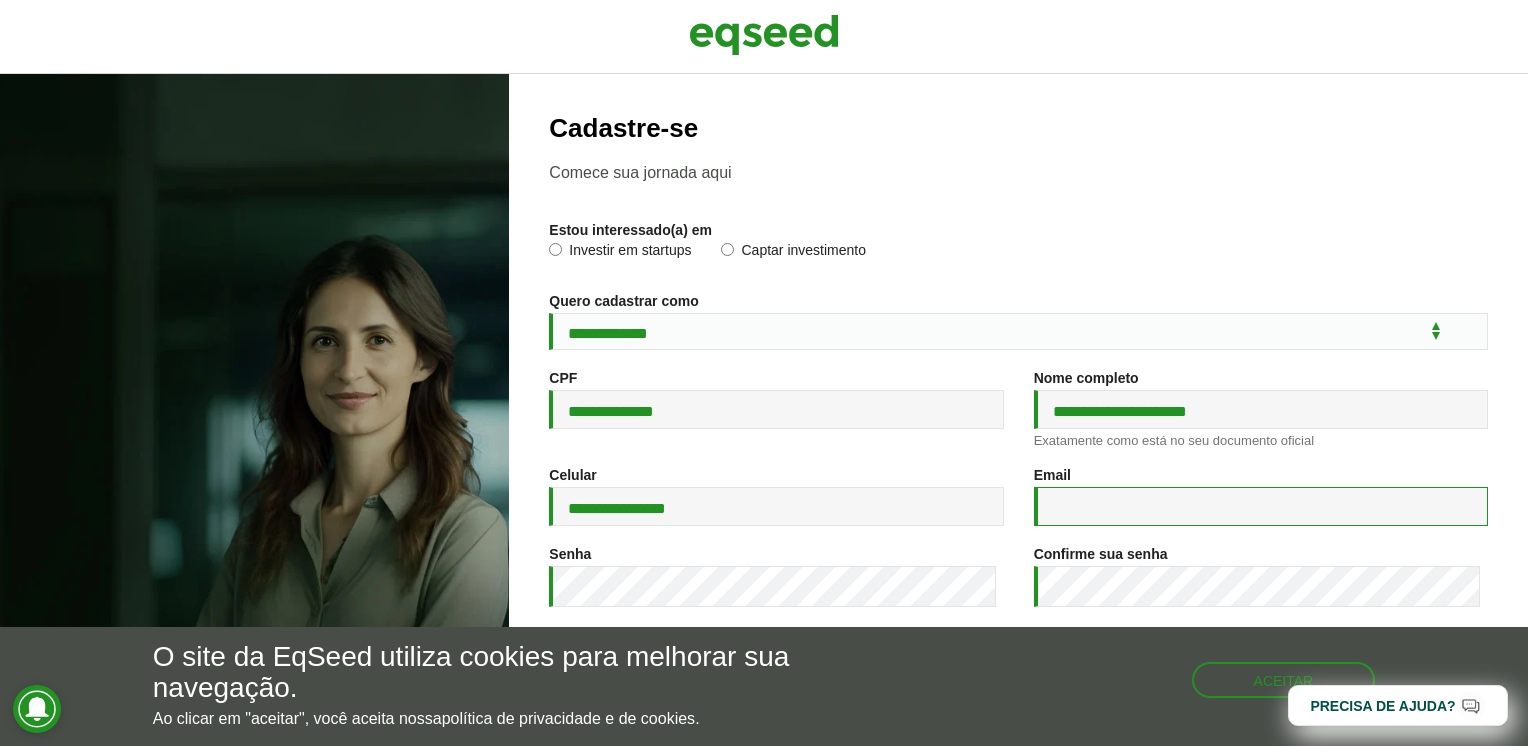 type on "**********" 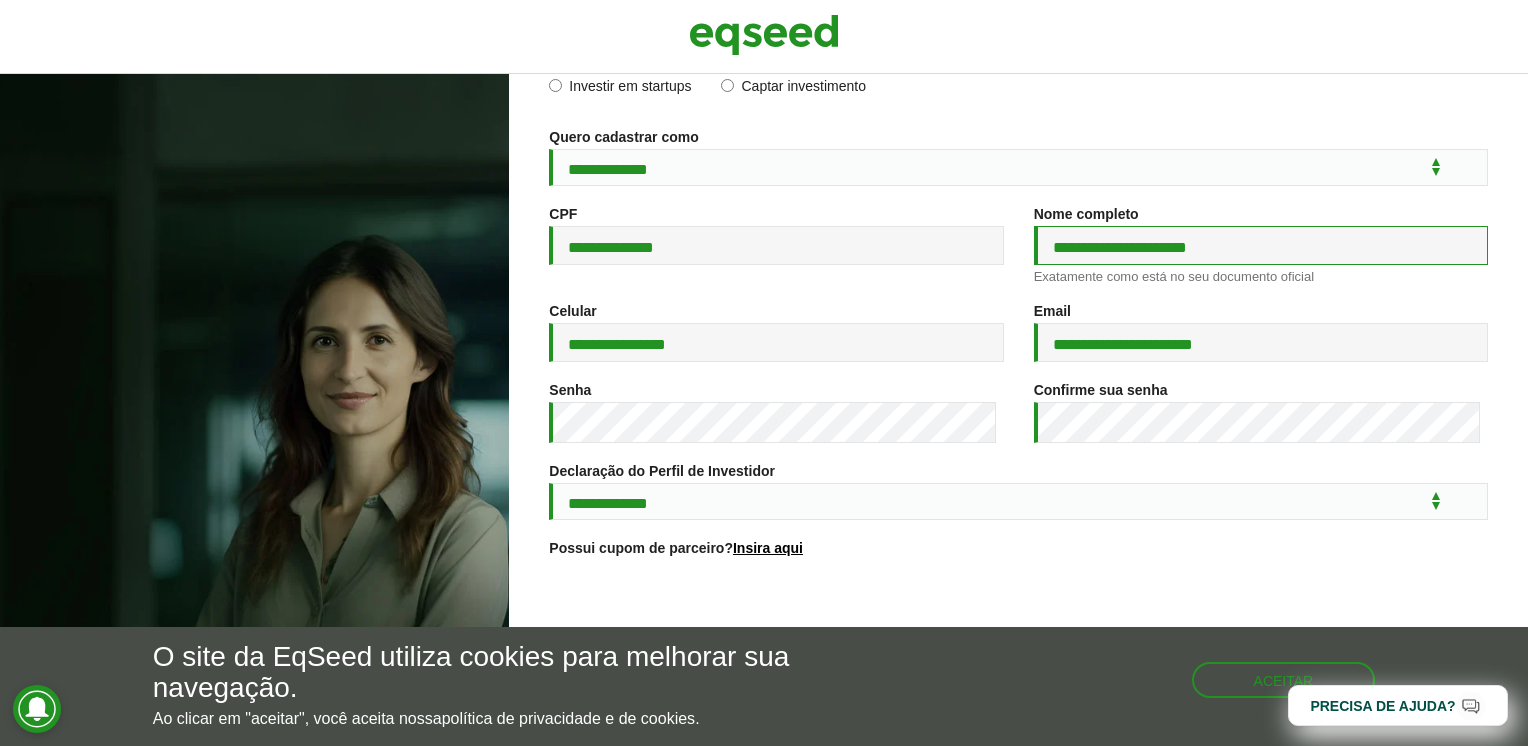 scroll, scrollTop: 200, scrollLeft: 0, axis: vertical 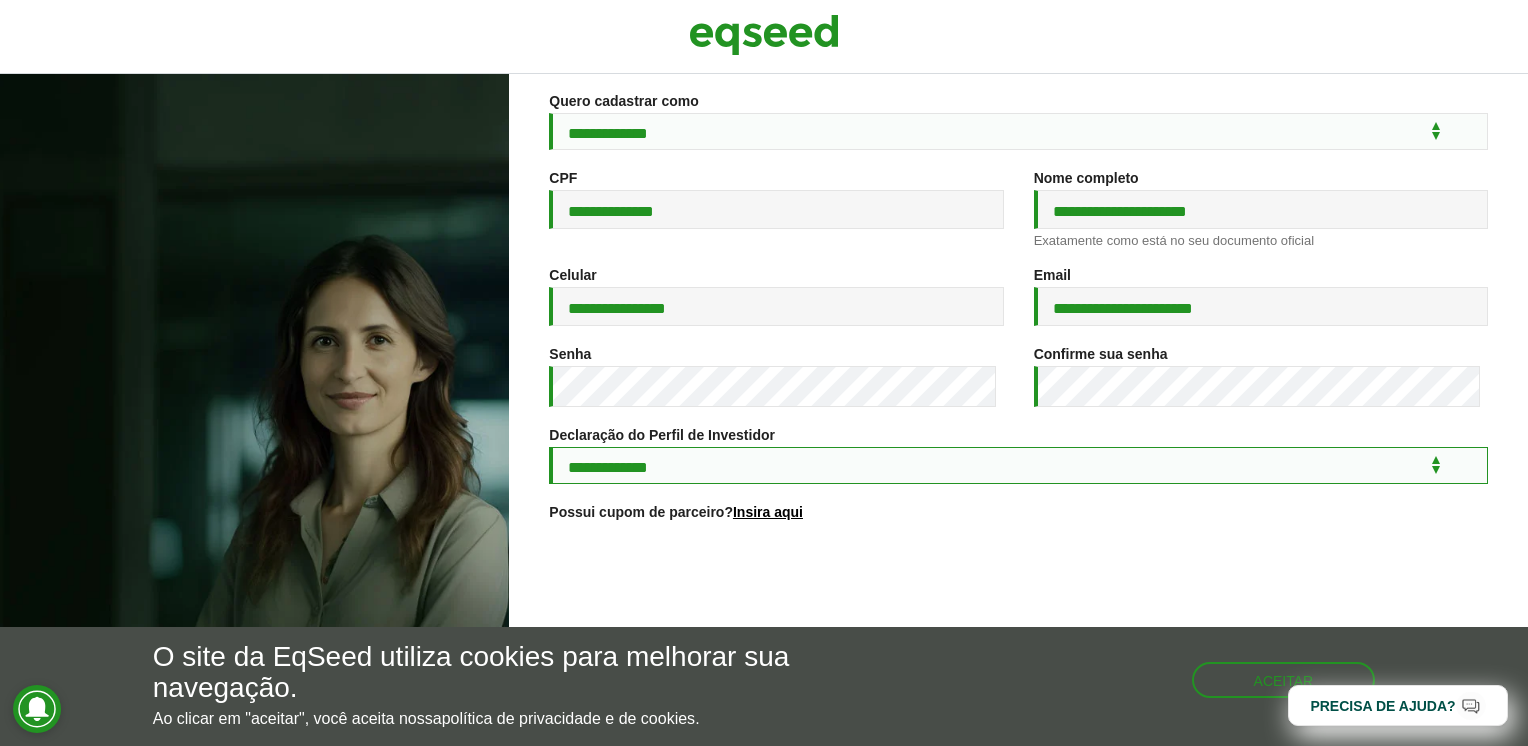click on "**********" at bounding box center [1018, 465] 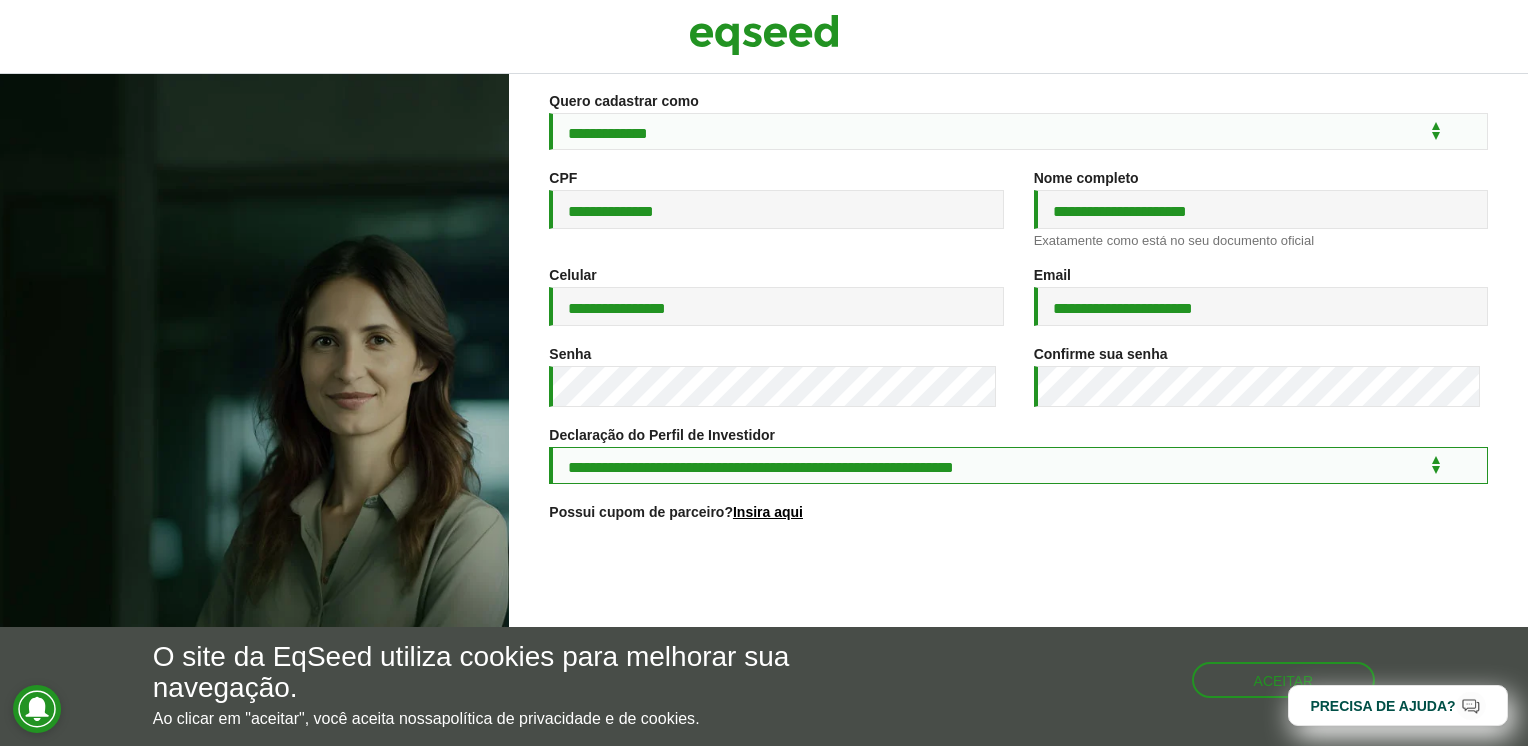 click on "**********" at bounding box center (1018, 465) 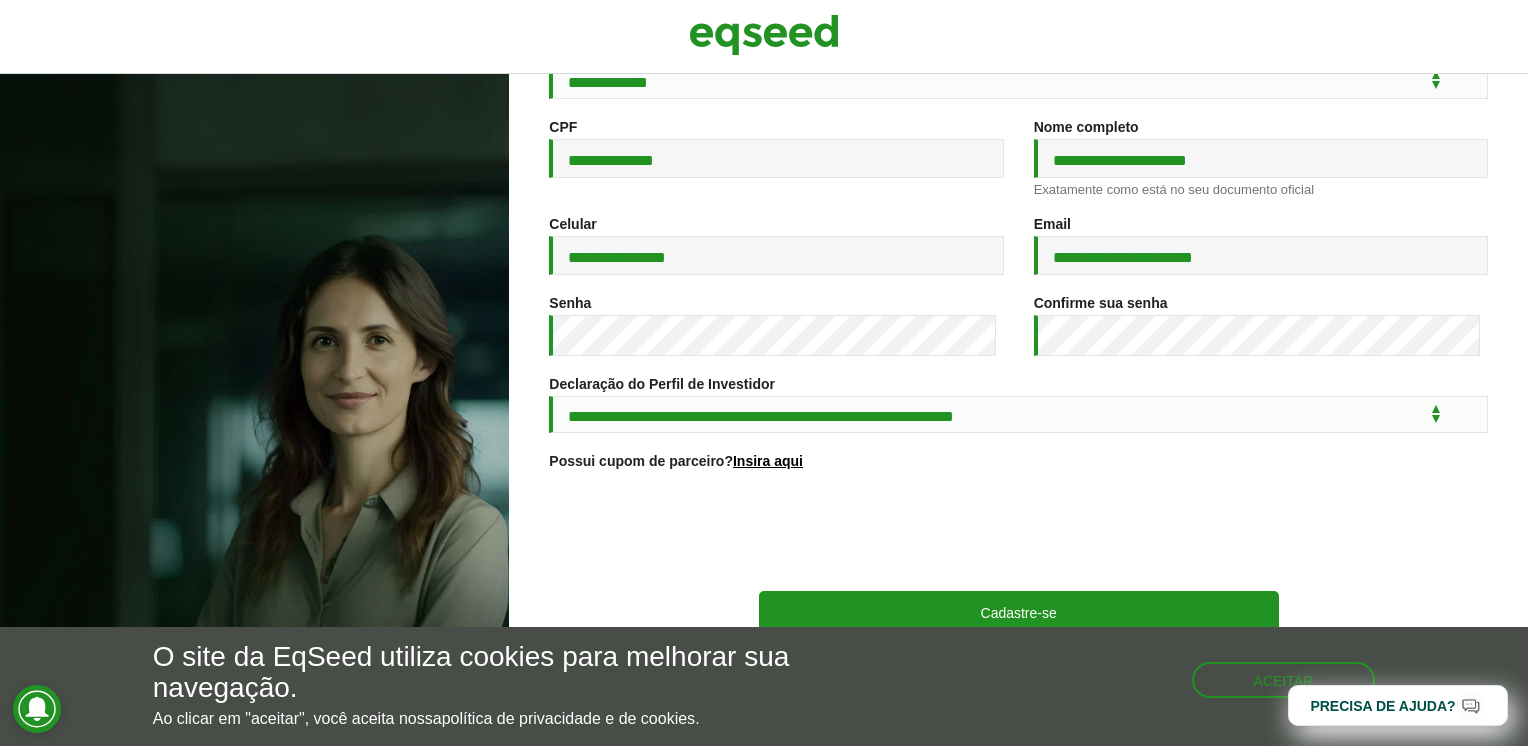 scroll, scrollTop: 280, scrollLeft: 0, axis: vertical 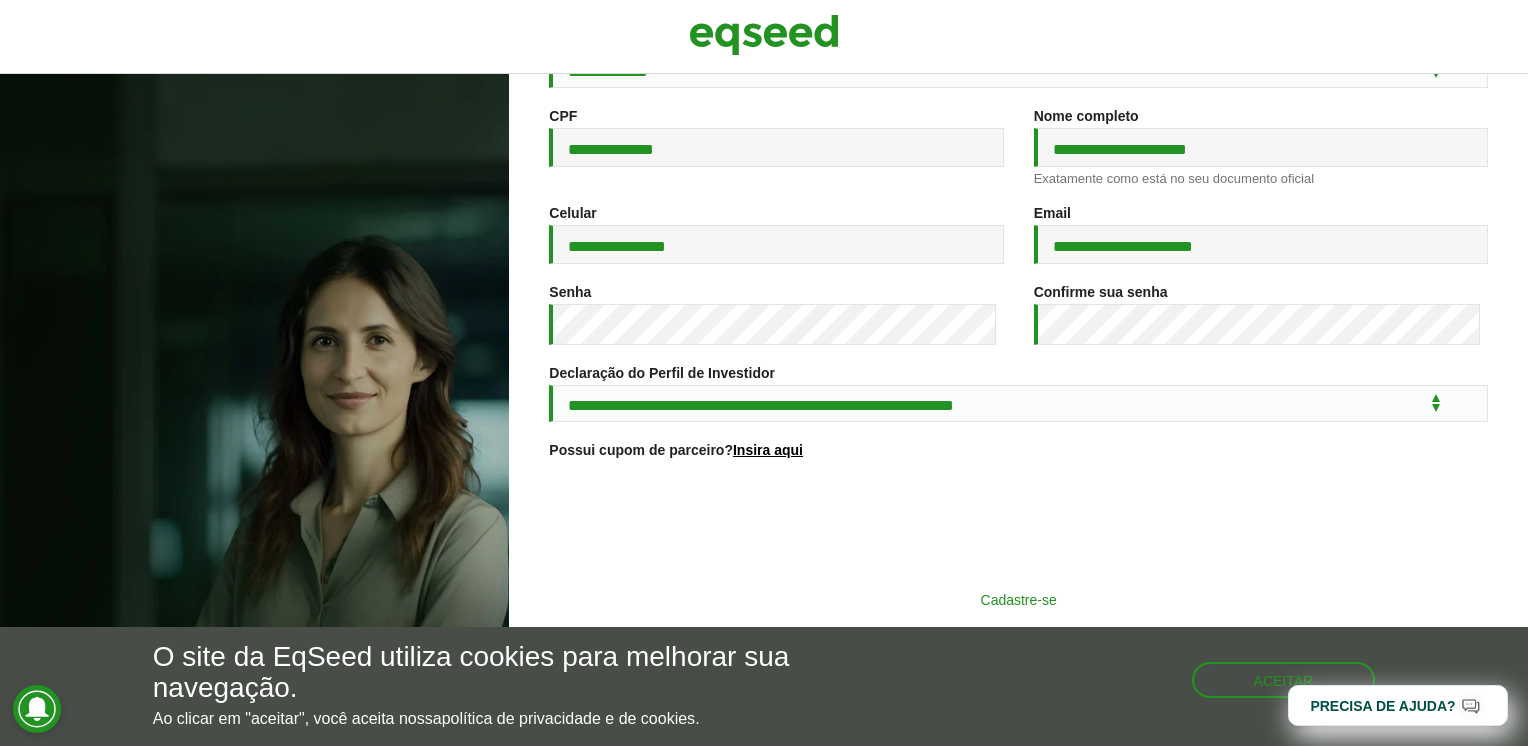 click on "Cadastre-se" at bounding box center [1019, 599] 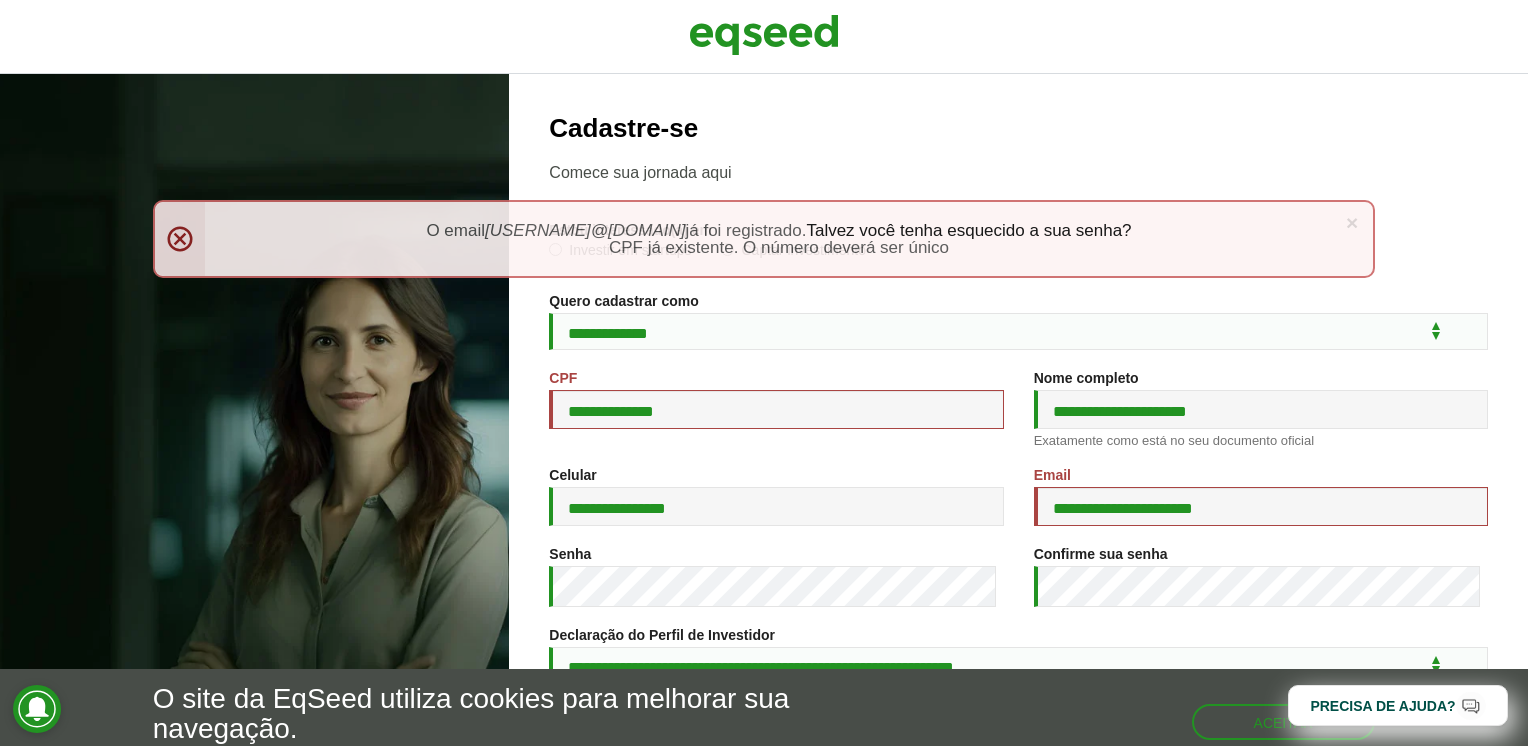 scroll, scrollTop: 0, scrollLeft: 0, axis: both 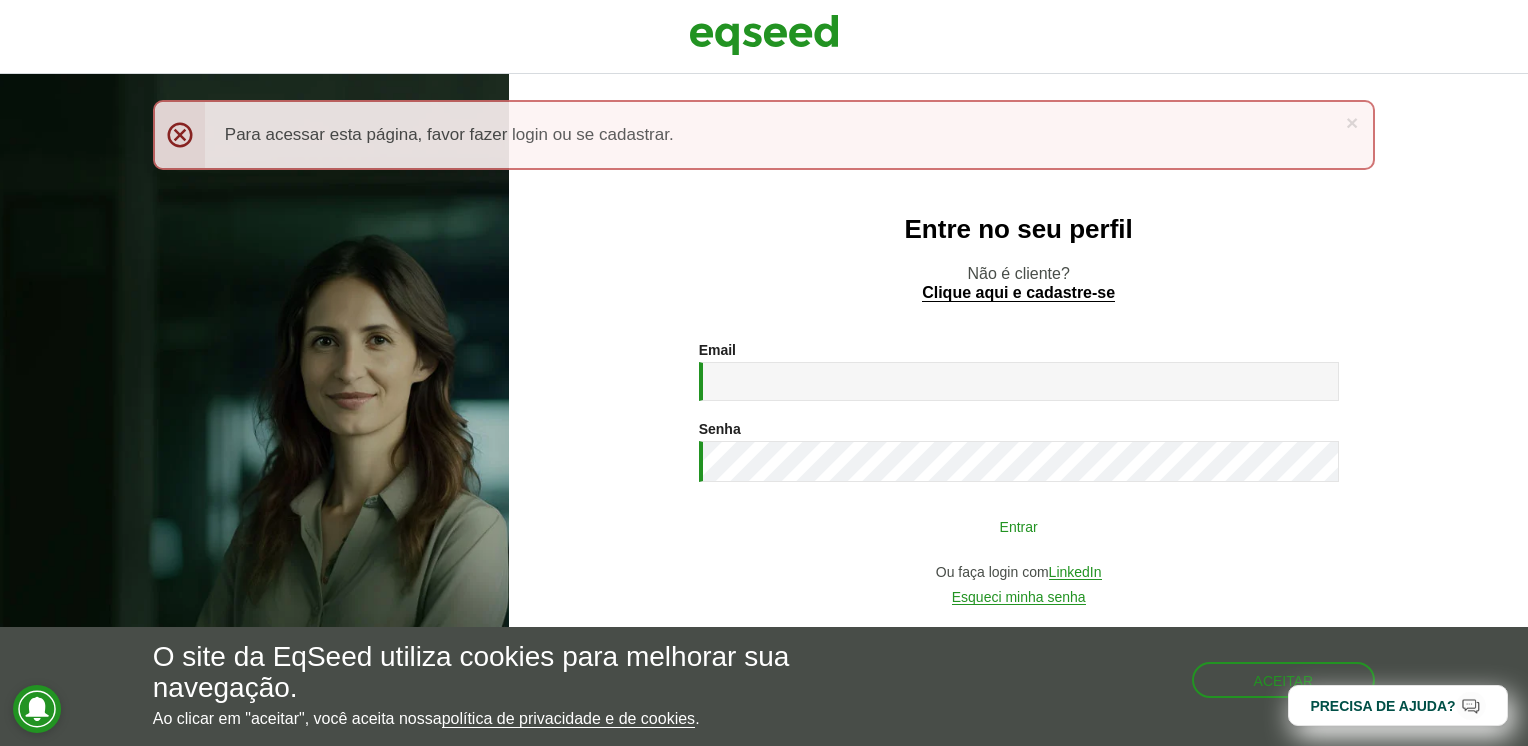 click on "Entrar" at bounding box center [1019, 526] 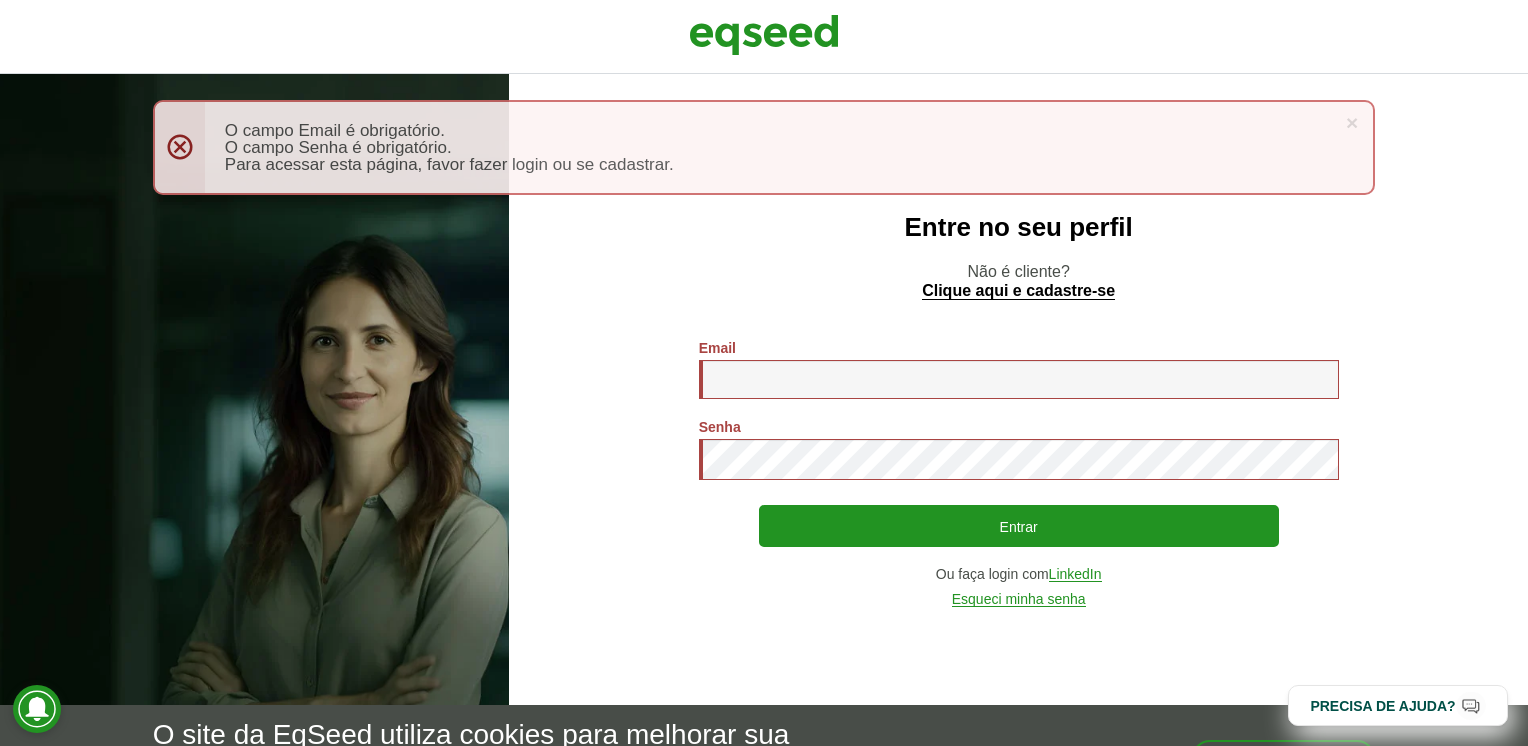 scroll, scrollTop: 0, scrollLeft: 0, axis: both 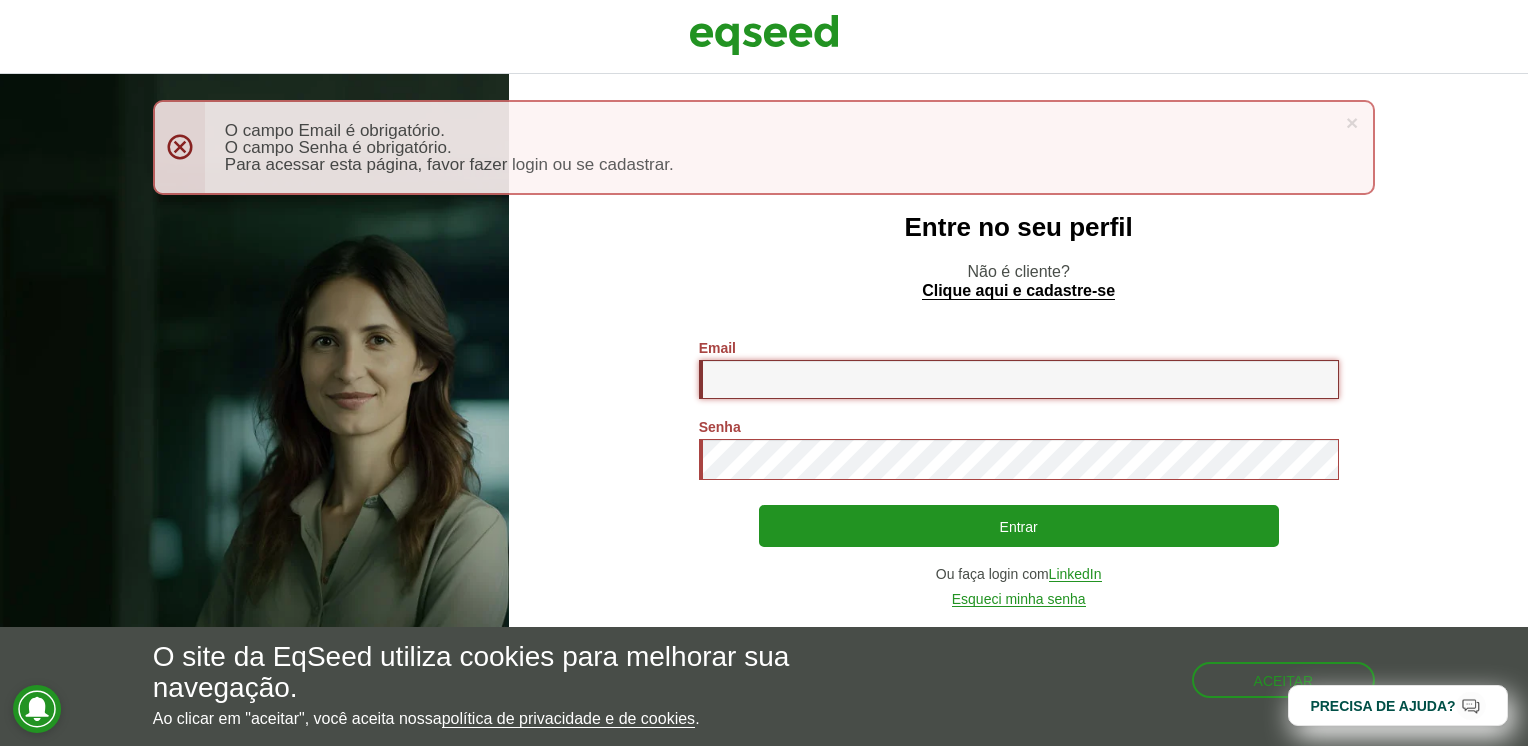 click on "Email  *" at bounding box center [1019, 379] 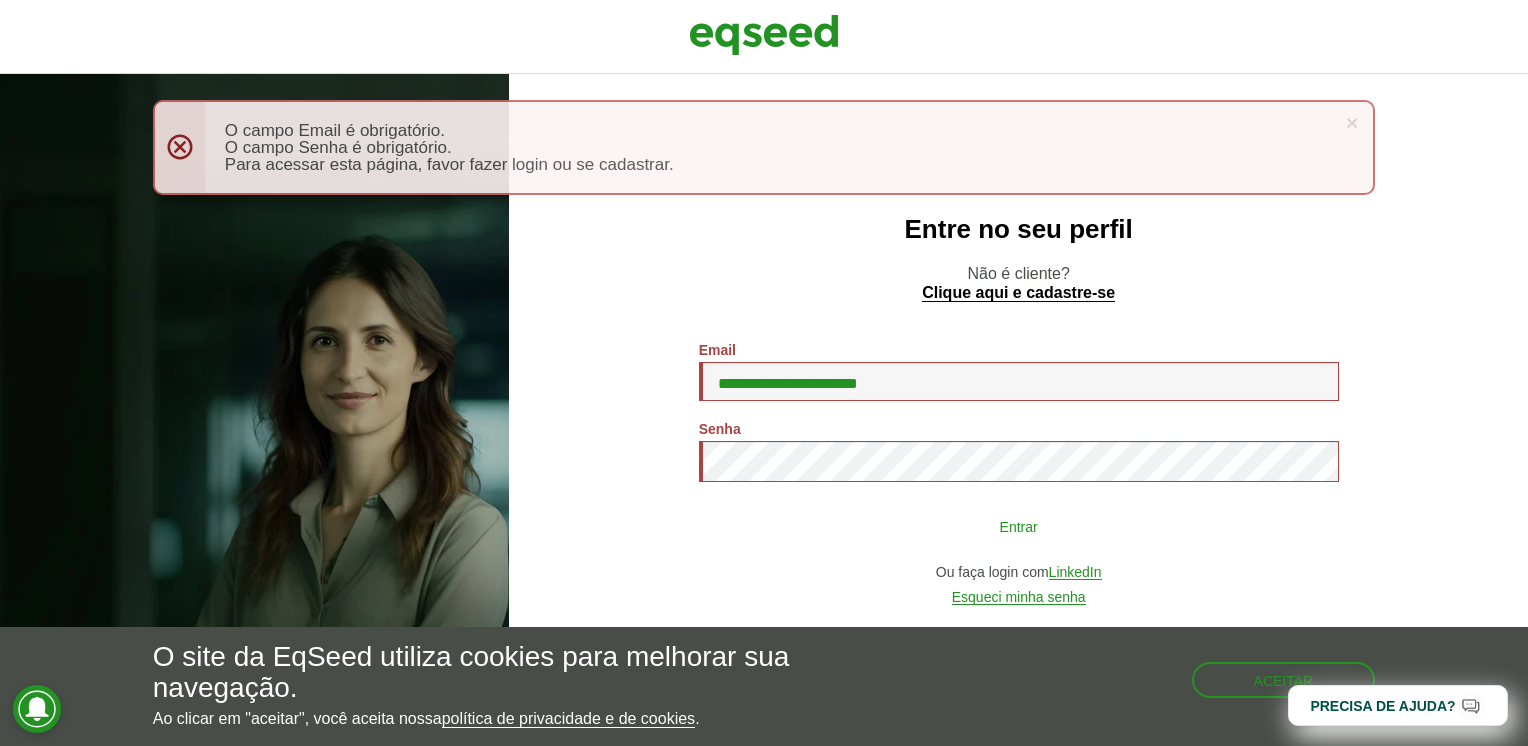 click on "Entrar" at bounding box center [1019, 526] 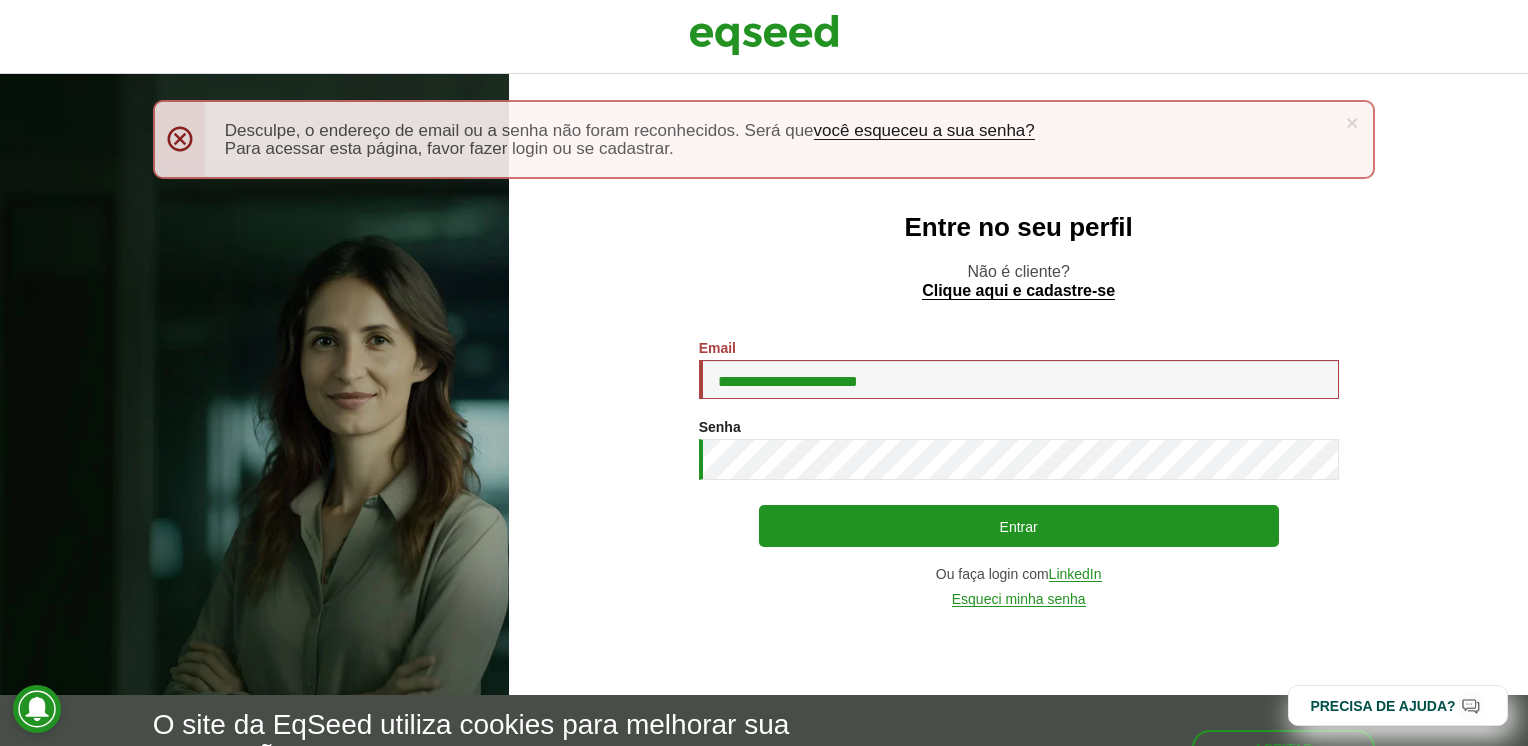 scroll, scrollTop: 0, scrollLeft: 0, axis: both 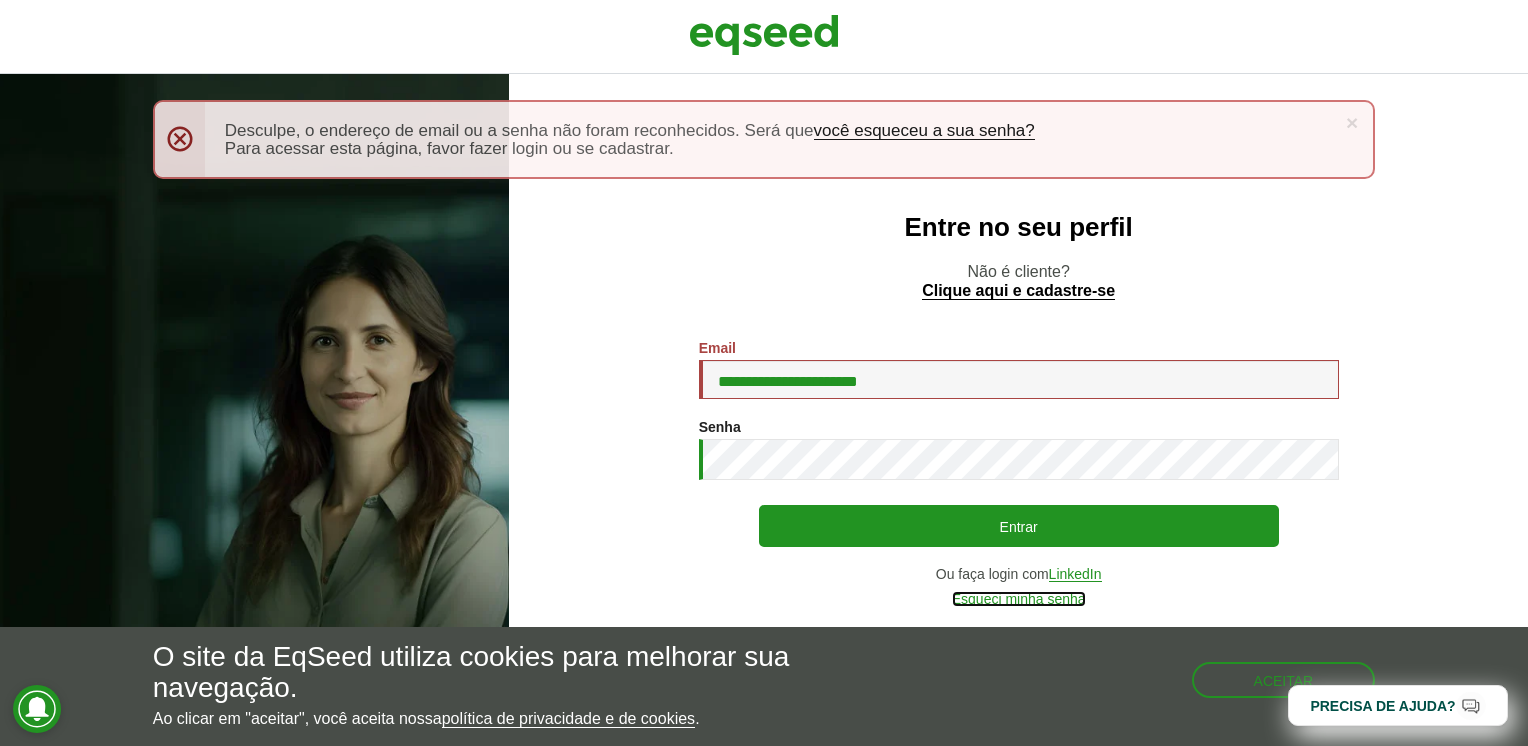 click on "Esqueci minha senha" at bounding box center [1019, 599] 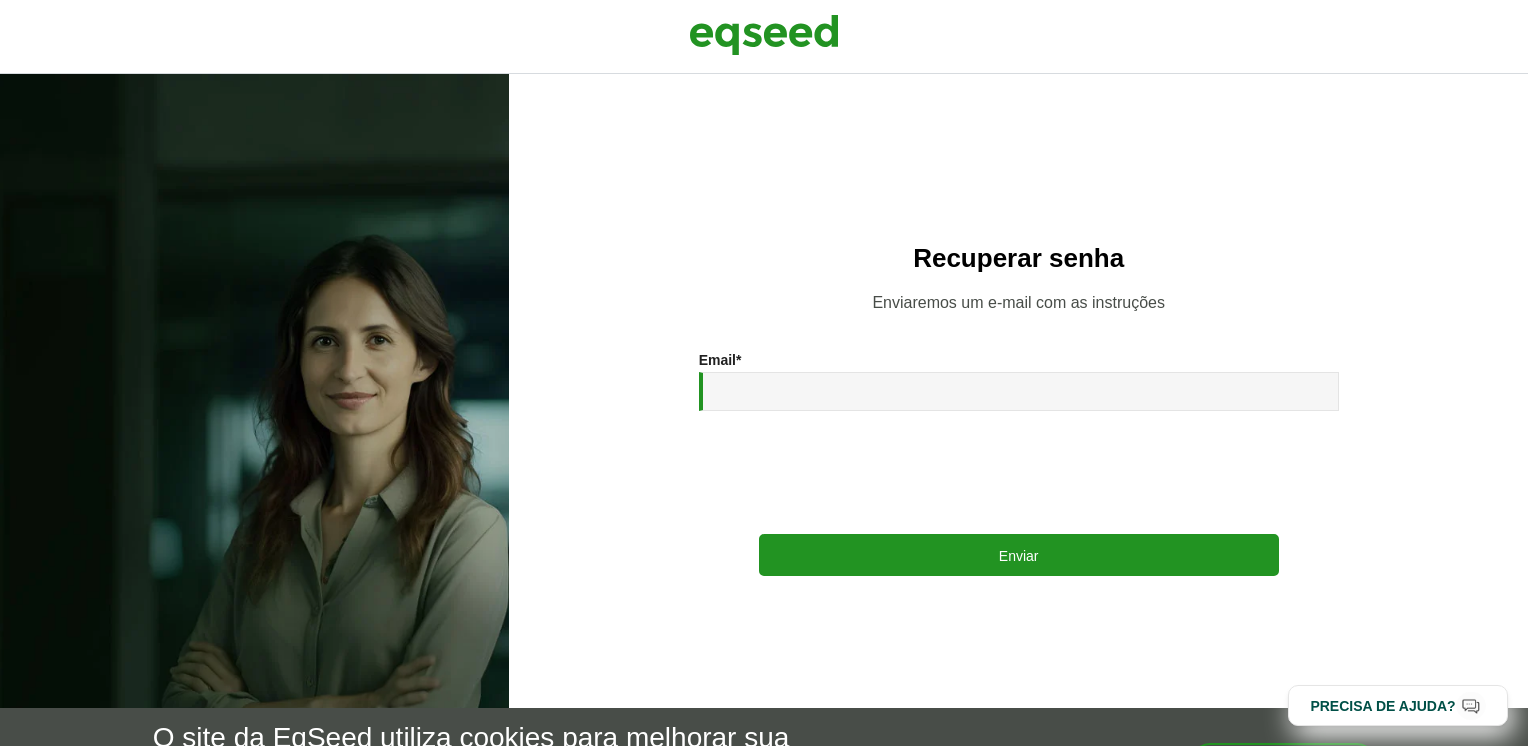 scroll, scrollTop: 0, scrollLeft: 0, axis: both 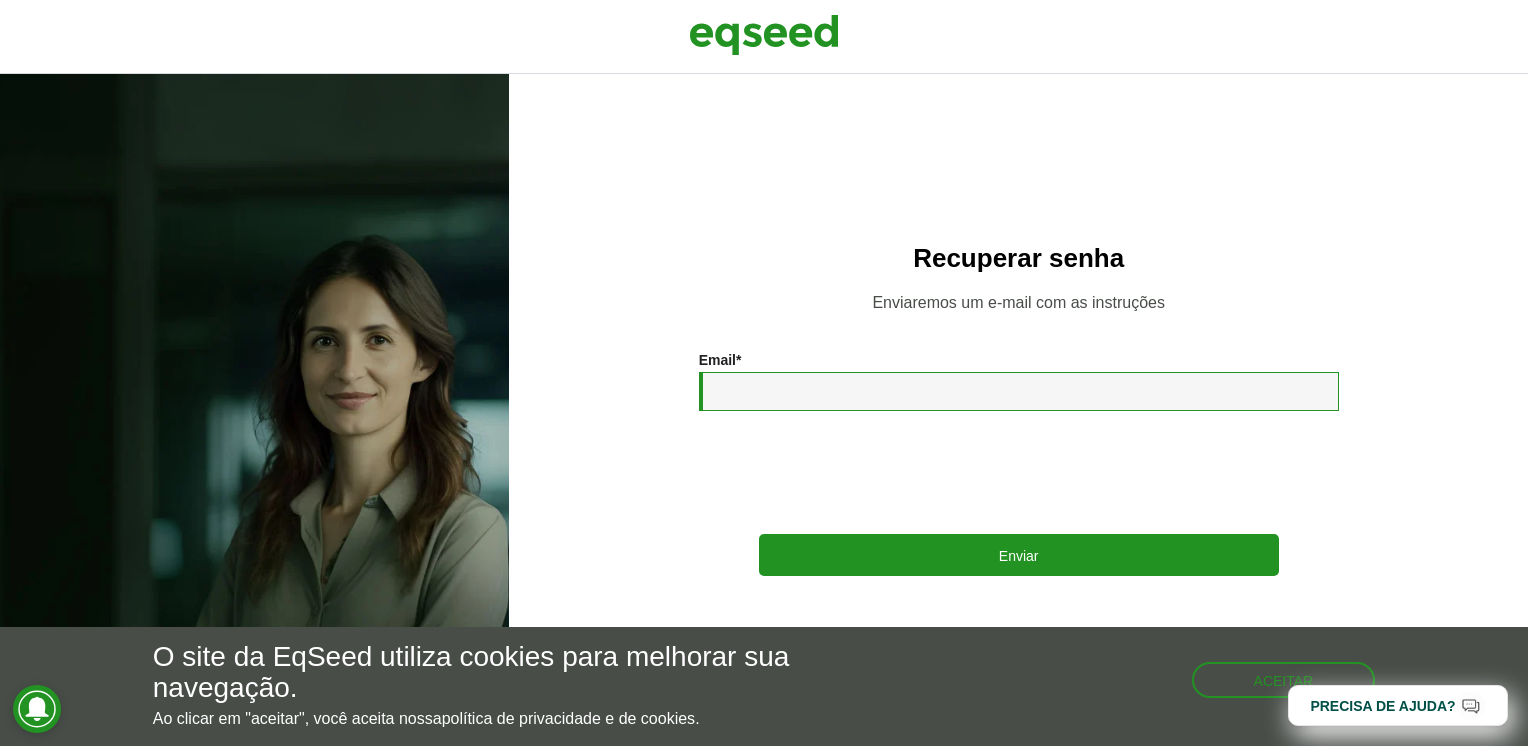 click on "Email  *" at bounding box center [1019, 391] 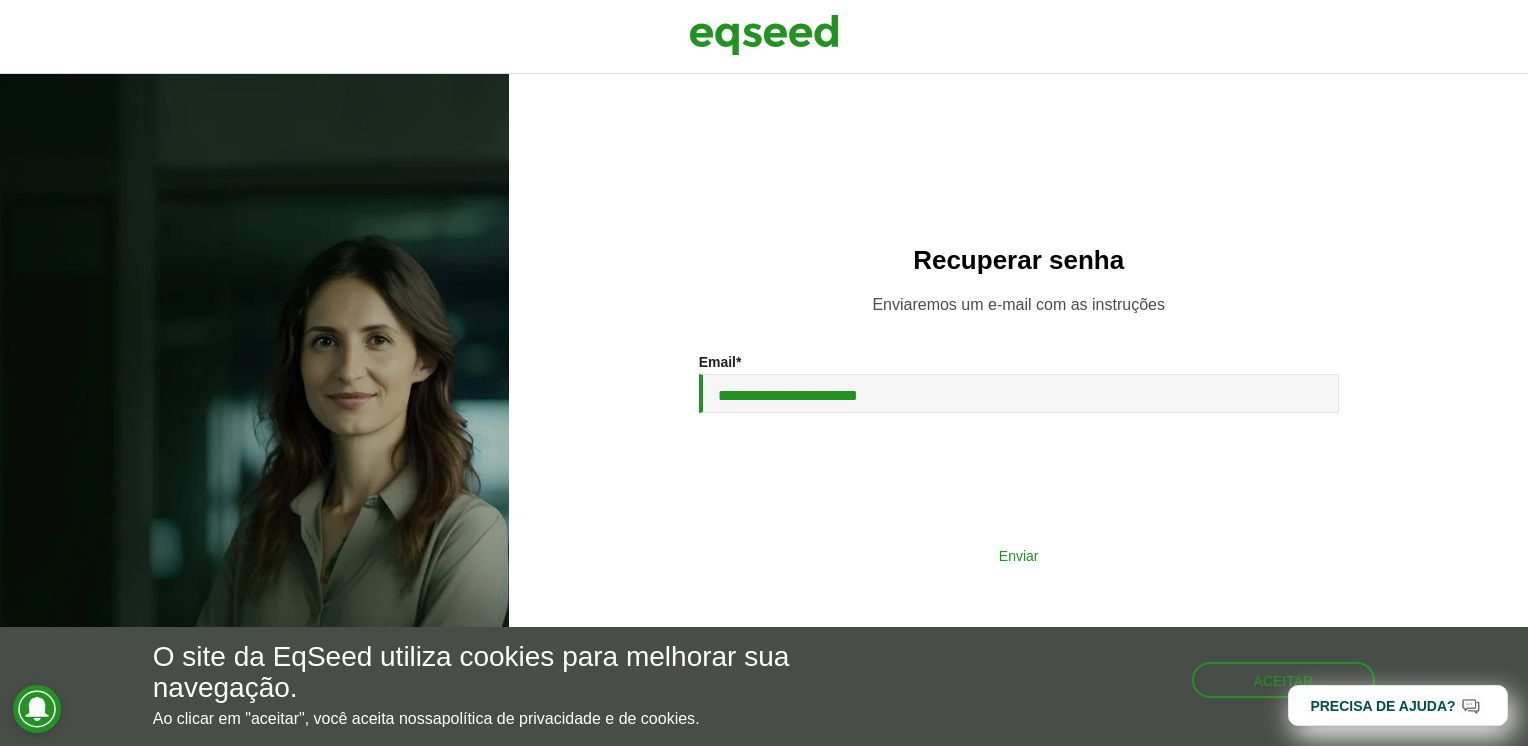 click on "Enviar" at bounding box center (1019, 555) 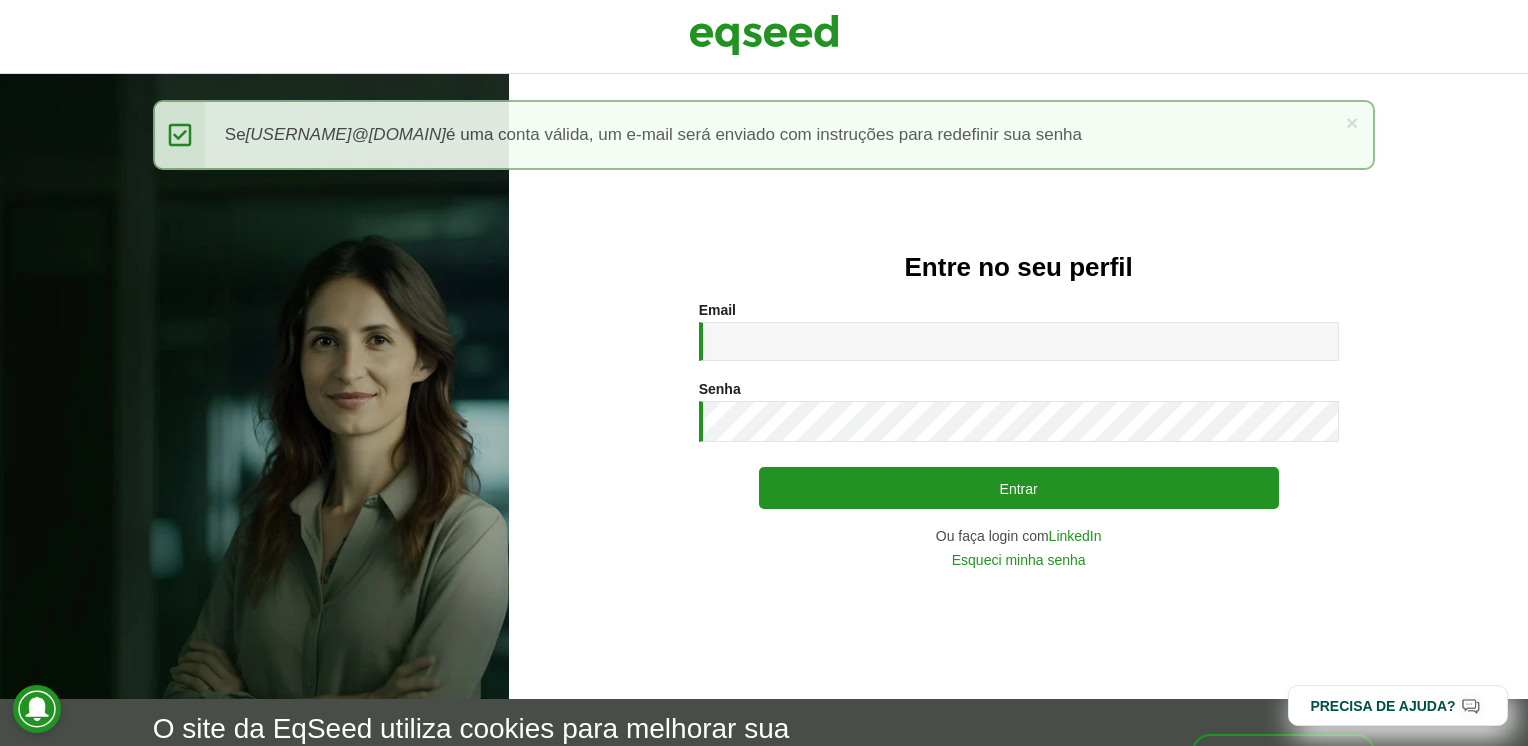 scroll, scrollTop: 0, scrollLeft: 0, axis: both 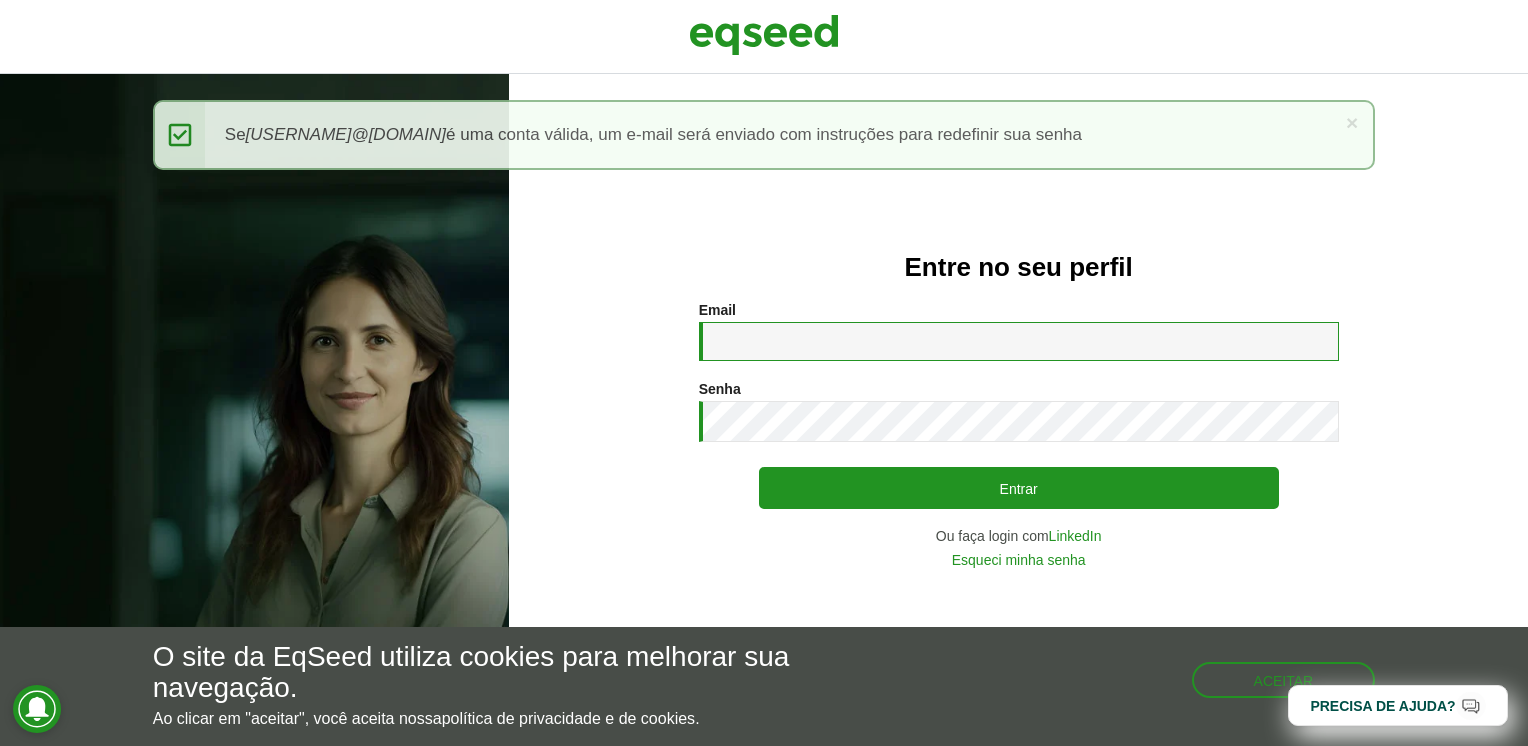 click on "Email  *" at bounding box center [1019, 341] 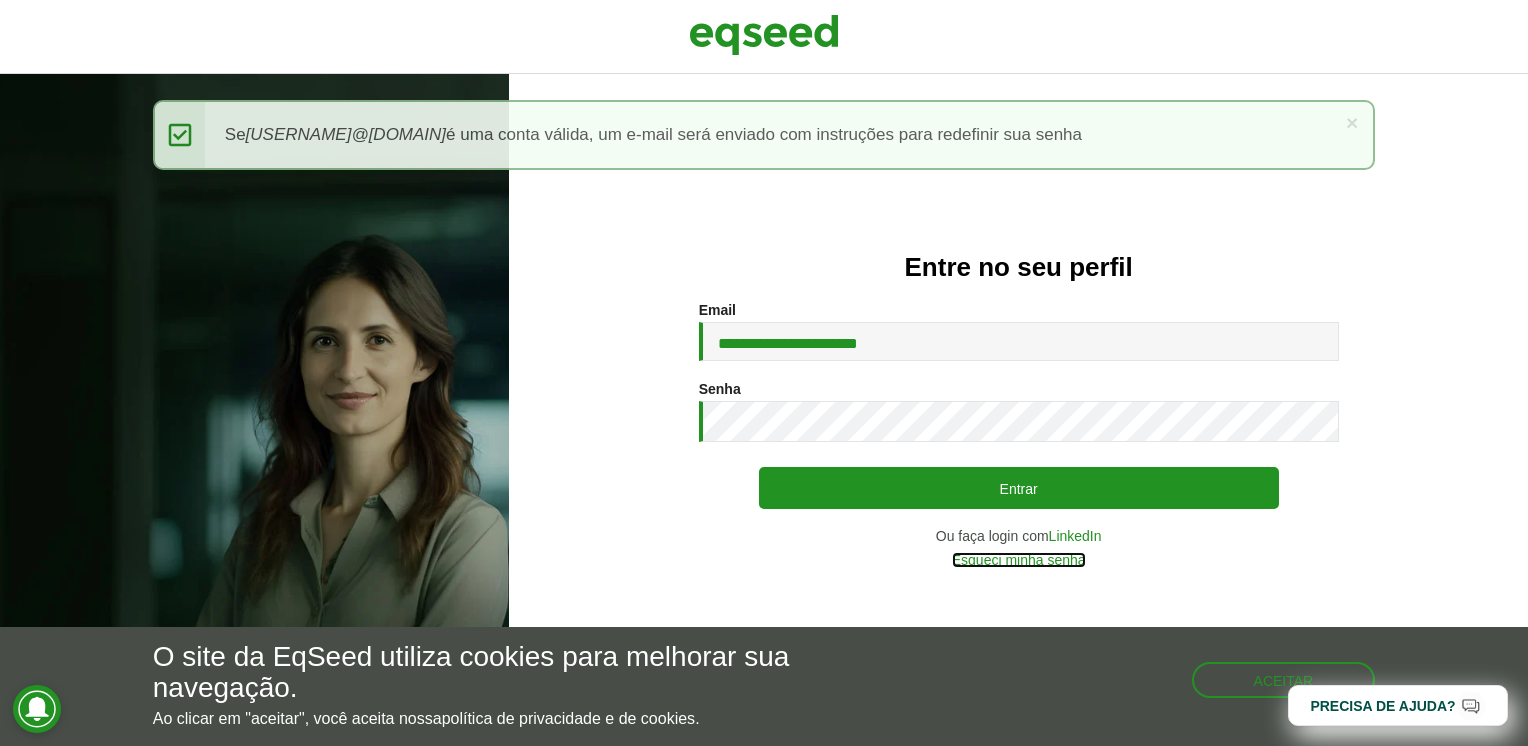 click on "Esqueci minha senha" at bounding box center (1019, 560) 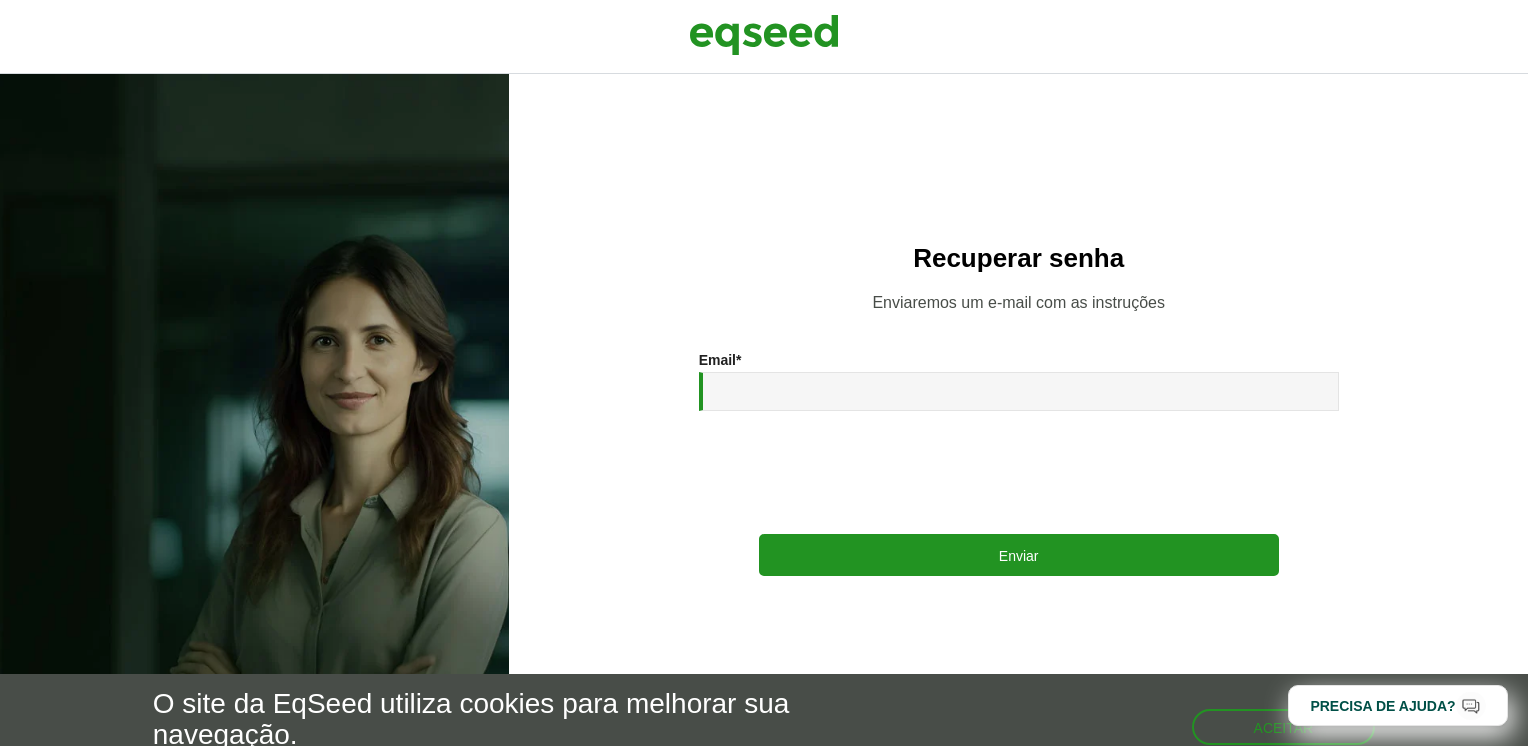 scroll, scrollTop: 0, scrollLeft: 0, axis: both 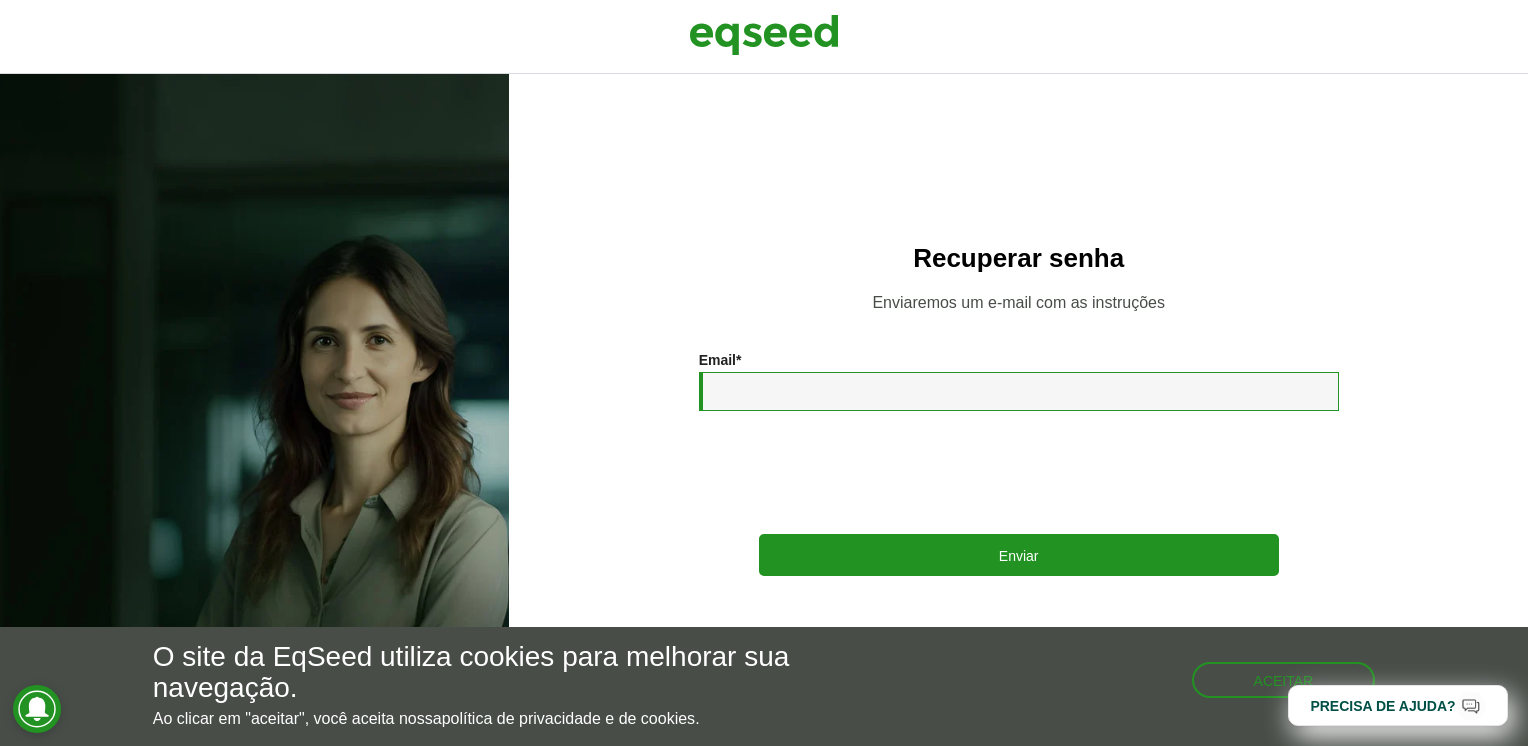 click on "Email  *" at bounding box center [1019, 391] 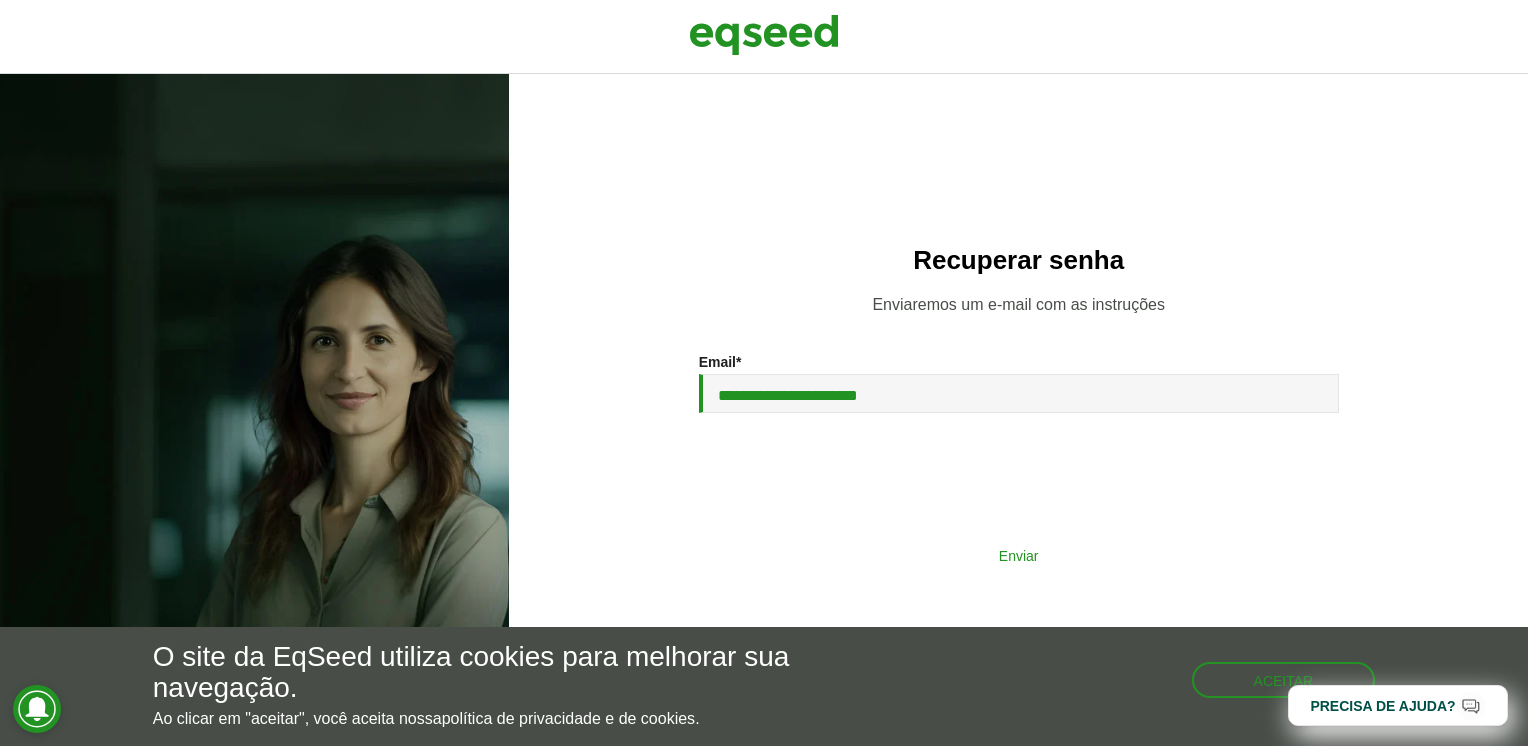 click on "Enviar" at bounding box center [1019, 555] 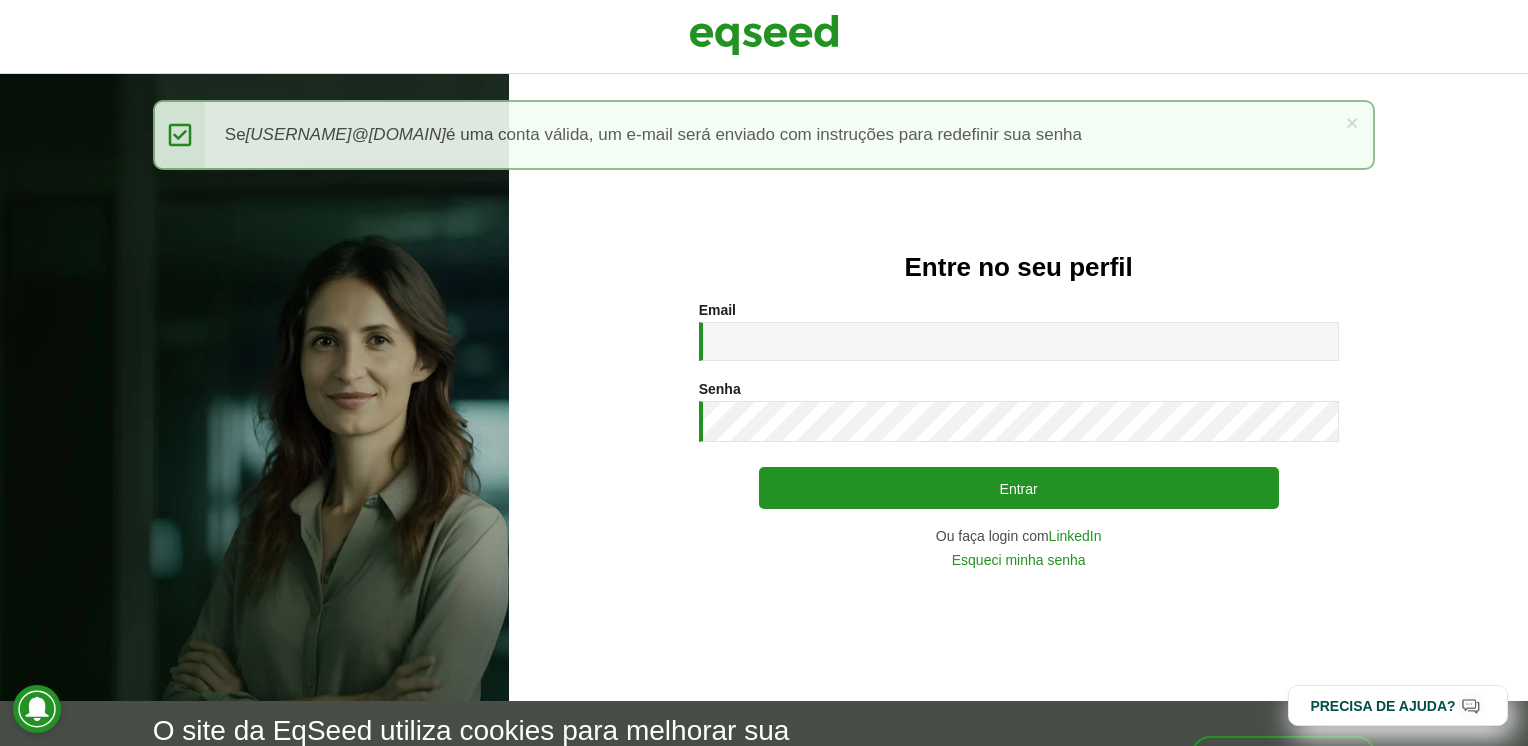 scroll, scrollTop: 0, scrollLeft: 0, axis: both 